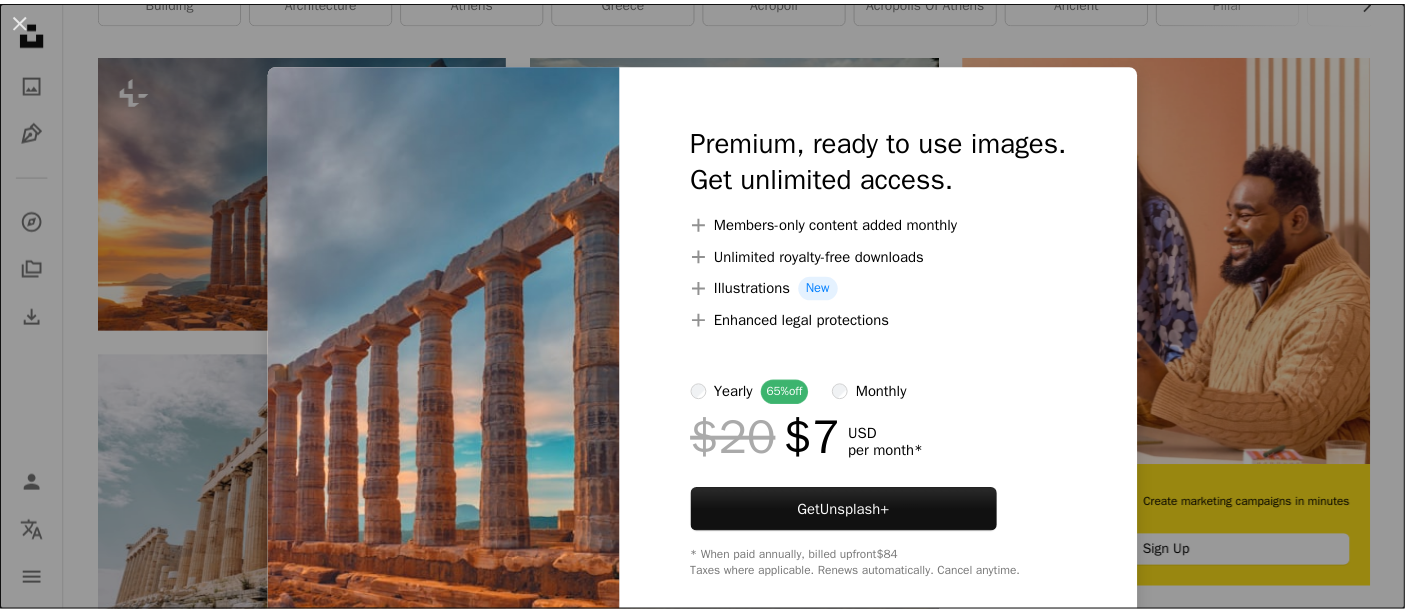 scroll, scrollTop: 0, scrollLeft: 0, axis: both 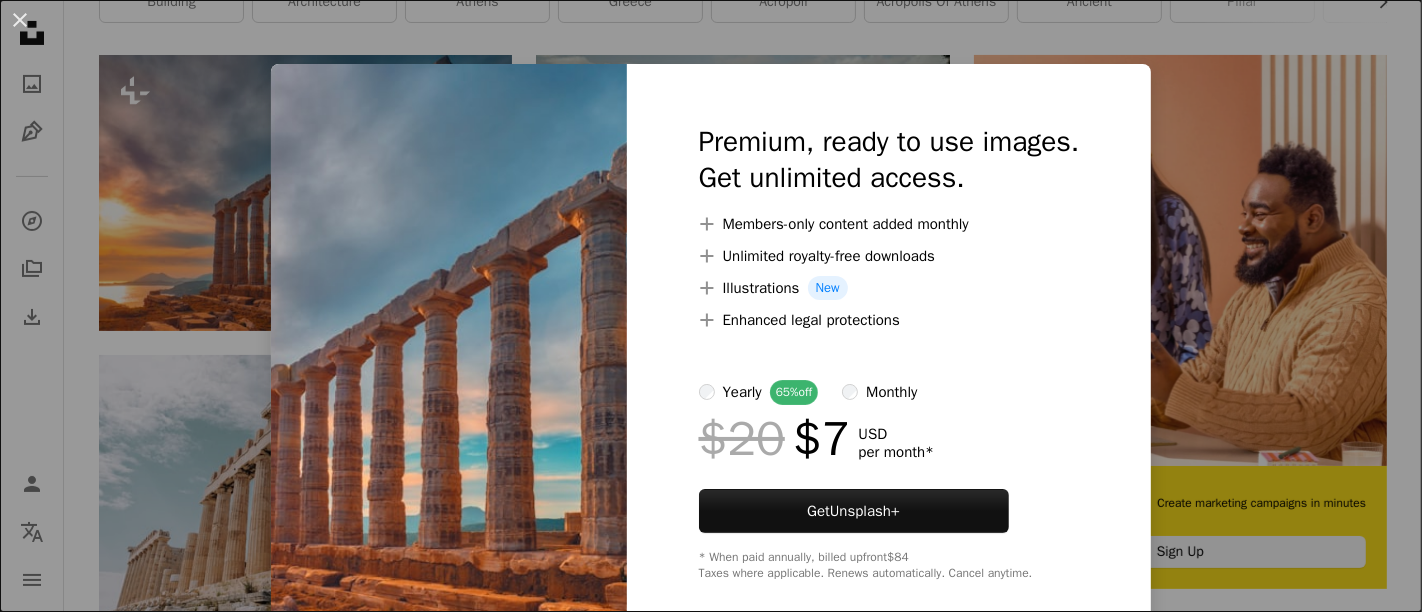 click on "An X shape Premium, ready to use images. Get unlimited access. A plus sign Members-only content added monthly A plus sign Unlimited royalty-free downloads A plus sign Illustrations  New A plus sign Enhanced legal protections yearly 65%  off monthly $20   $7 USD per month * Get  Unsplash+ * When paid annually, billed upfront  $84 Taxes where applicable. Renews automatically. Cancel anytime." at bounding box center (711, 306) 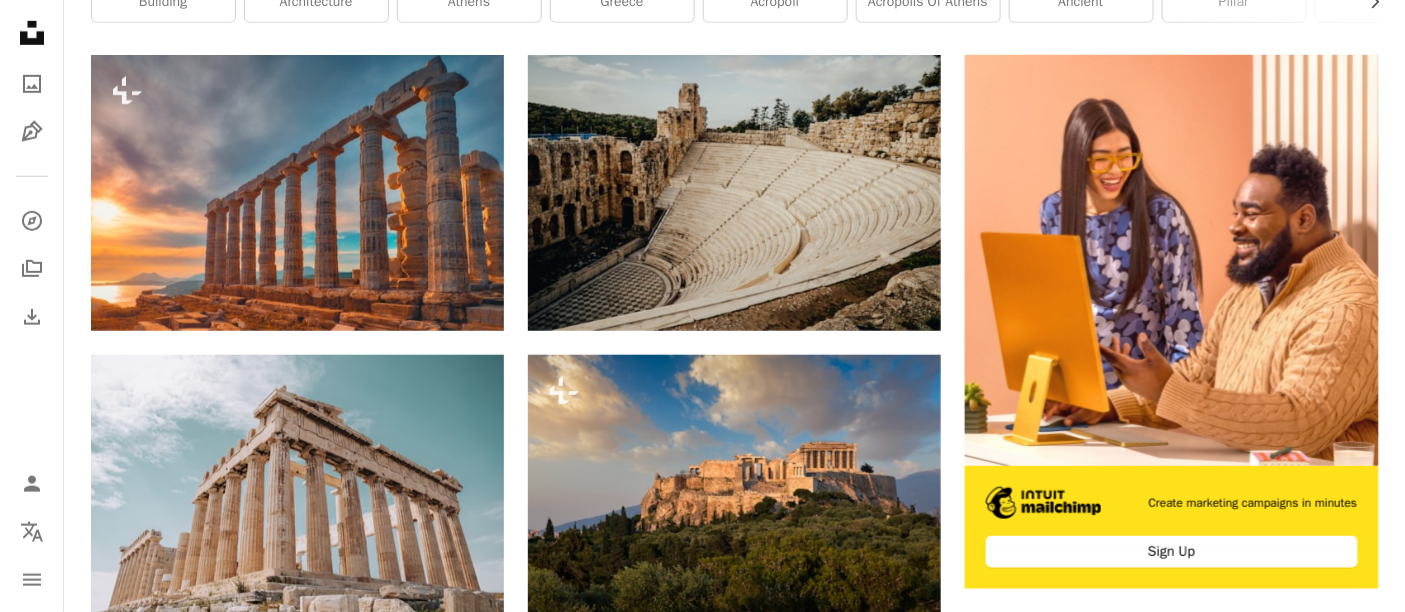 scroll, scrollTop: 0, scrollLeft: 0, axis: both 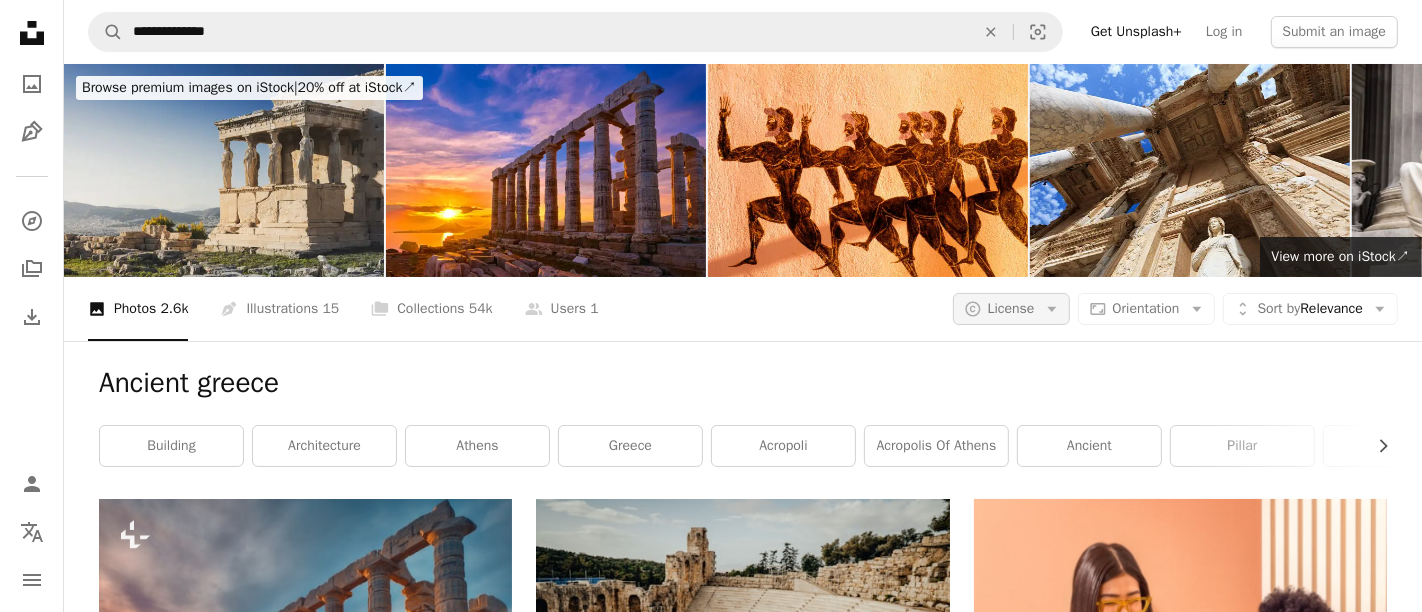click on "Arrow down" 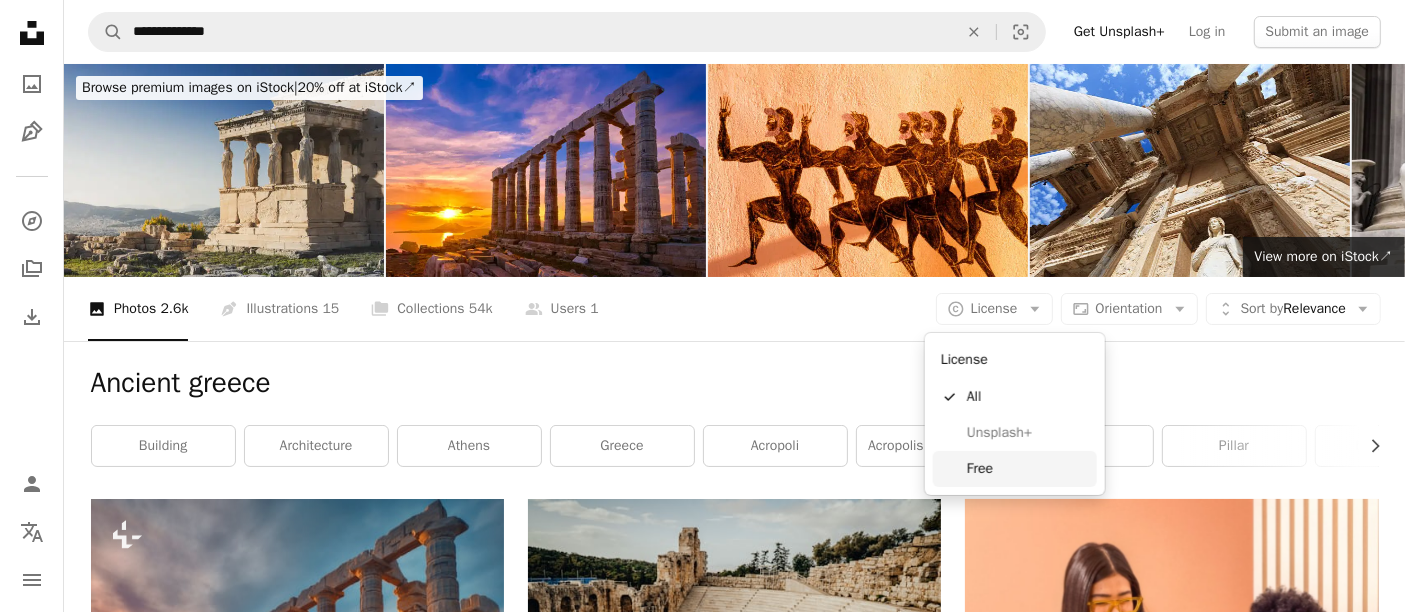 click on "Free" at bounding box center [1028, 469] 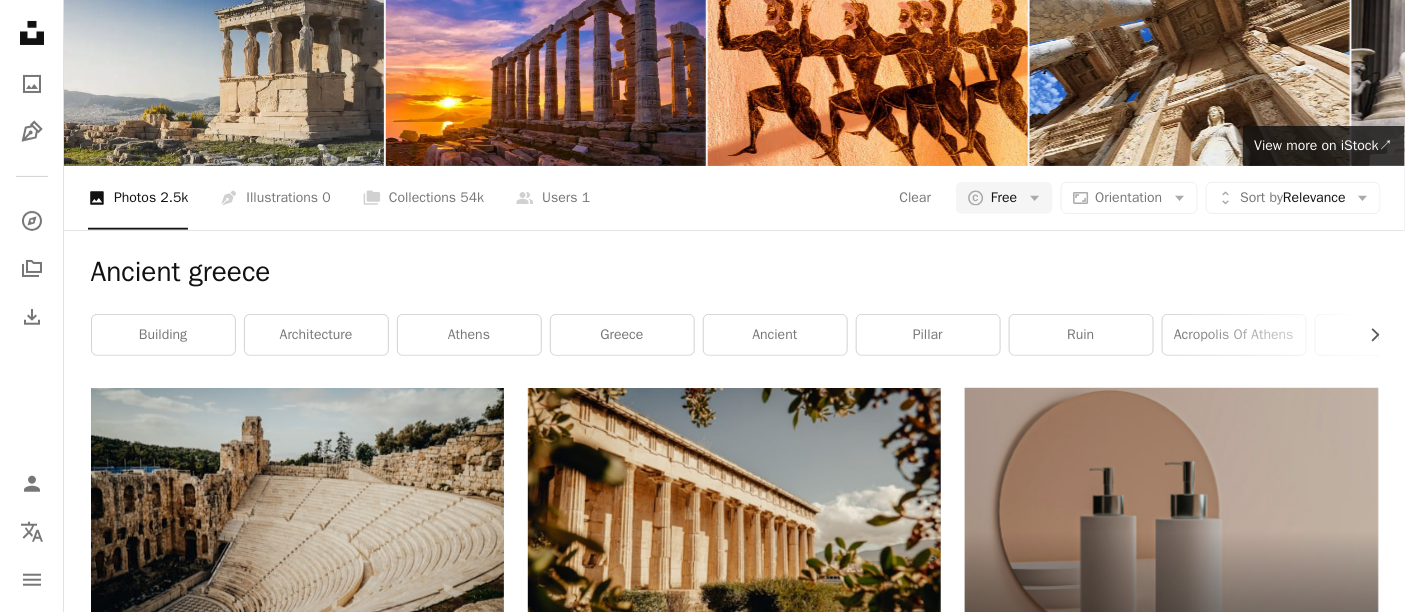 scroll, scrollTop: 333, scrollLeft: 0, axis: vertical 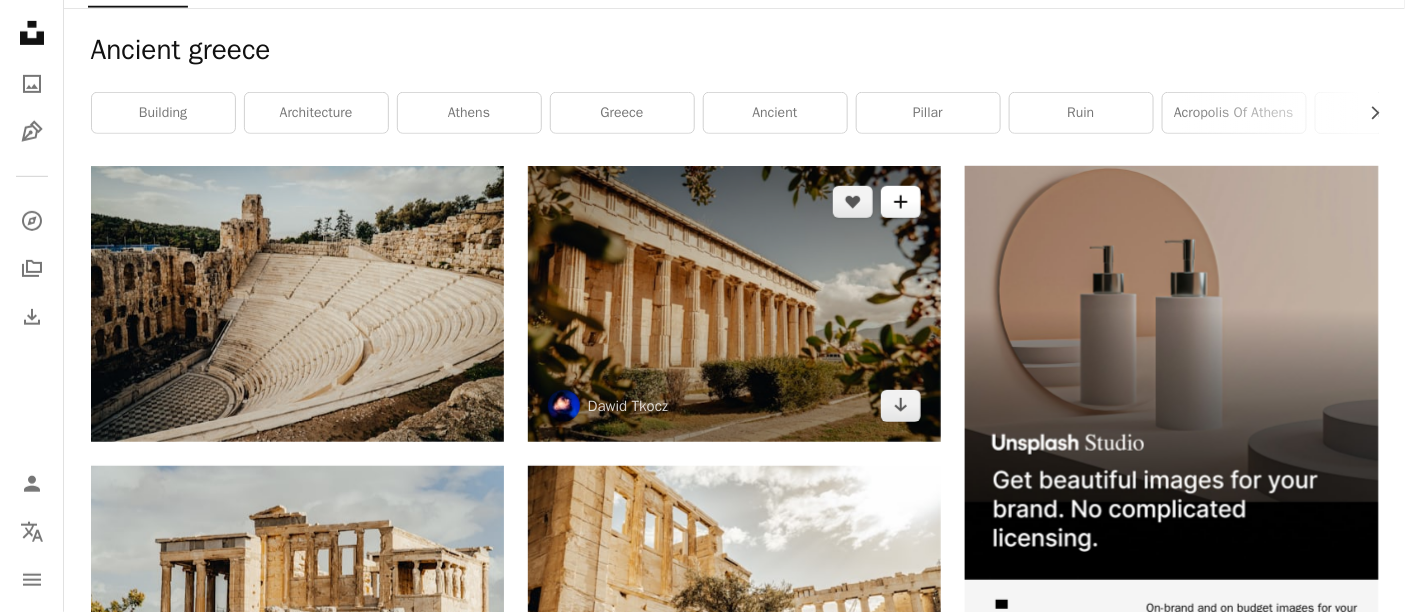 click on "A plus sign" 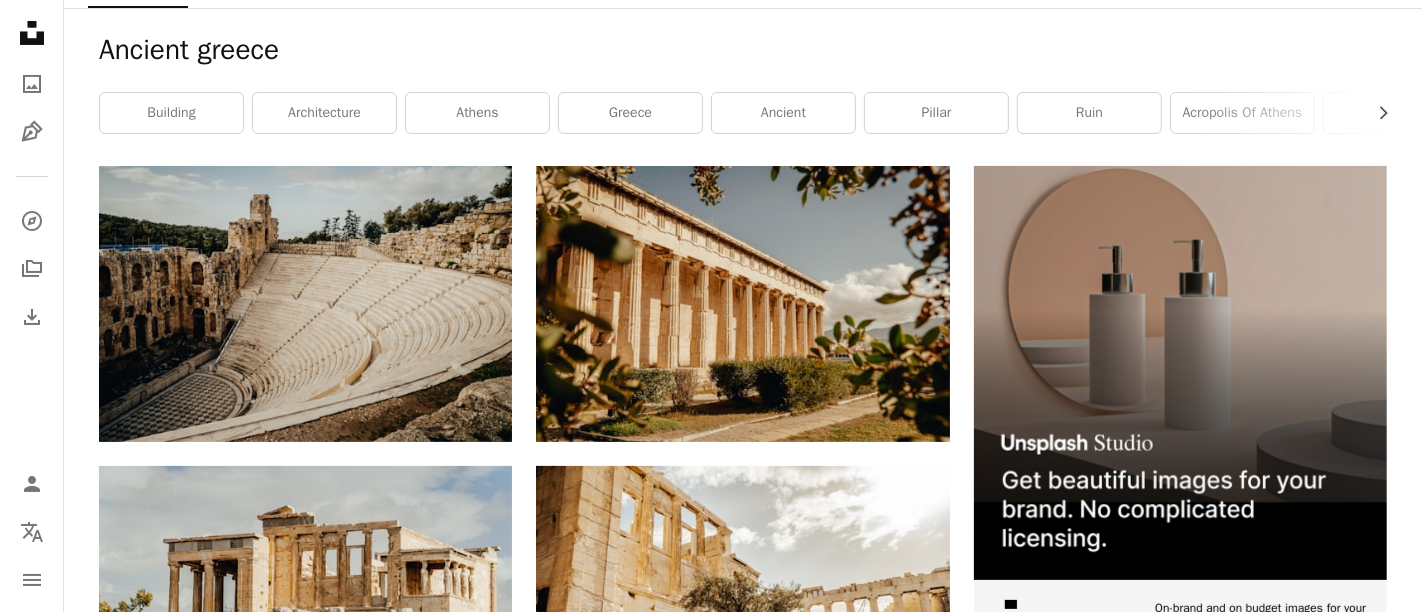 click on "An X shape Join Unsplash Already have an account?  Login First name Last name Email Username  (only letters, numbers and underscores) Password  (min. 8 char) Join By joining, you agree to the  Terms  and  Privacy Policy ." at bounding box center [711, 4446] 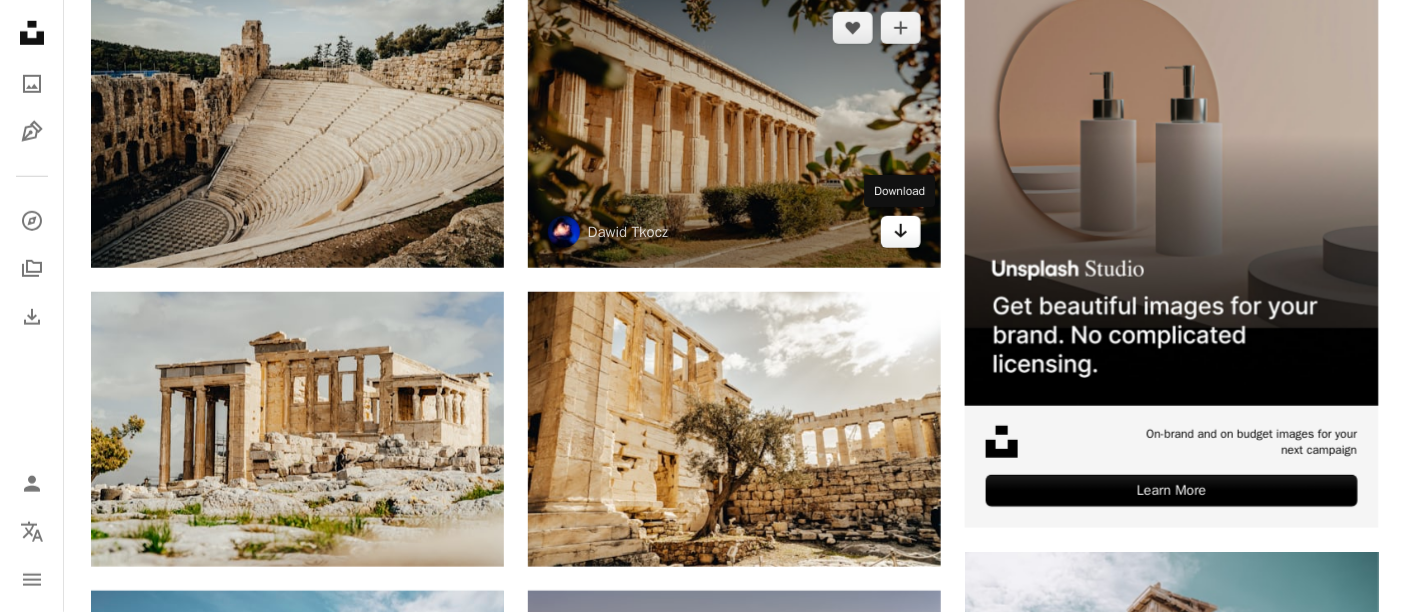 scroll, scrollTop: 666, scrollLeft: 0, axis: vertical 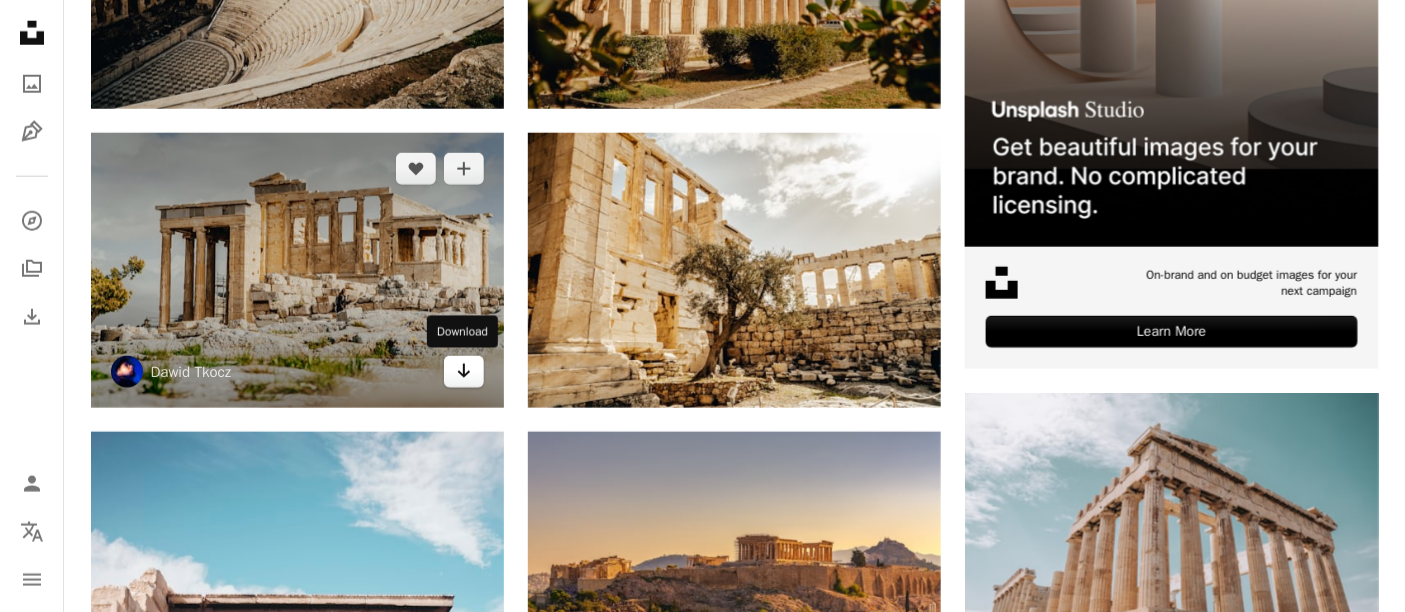 click on "Arrow pointing down" at bounding box center (464, 372) 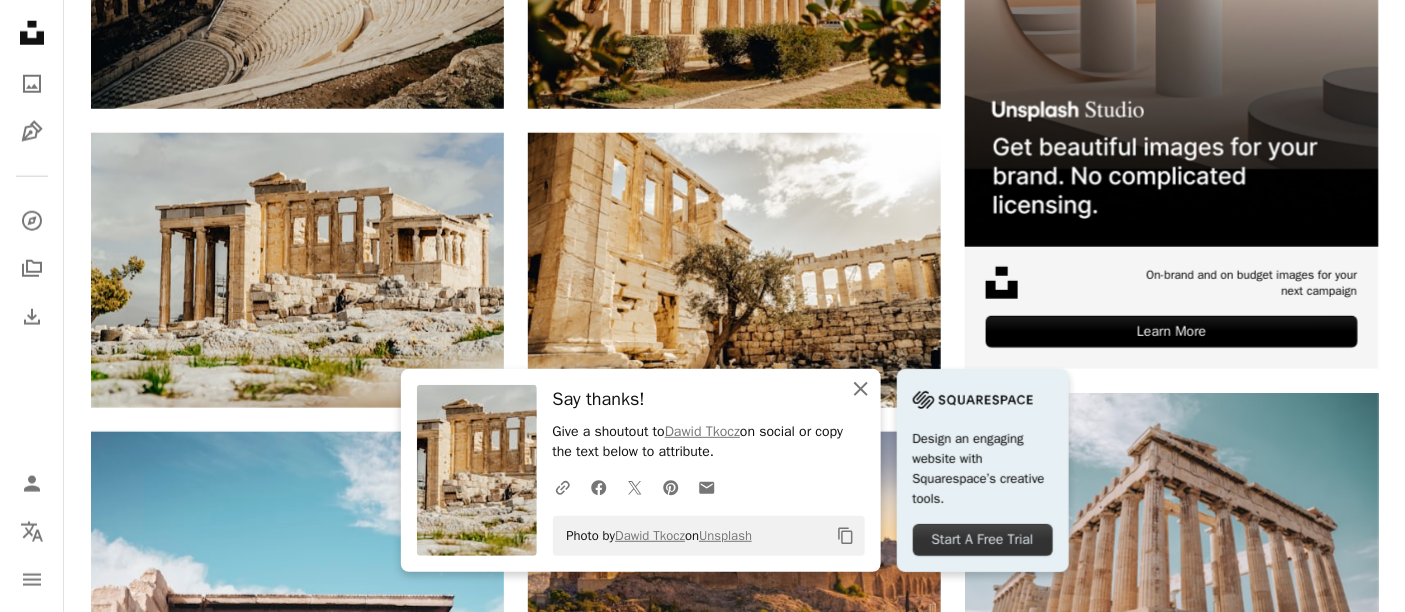 click on "An X shape" 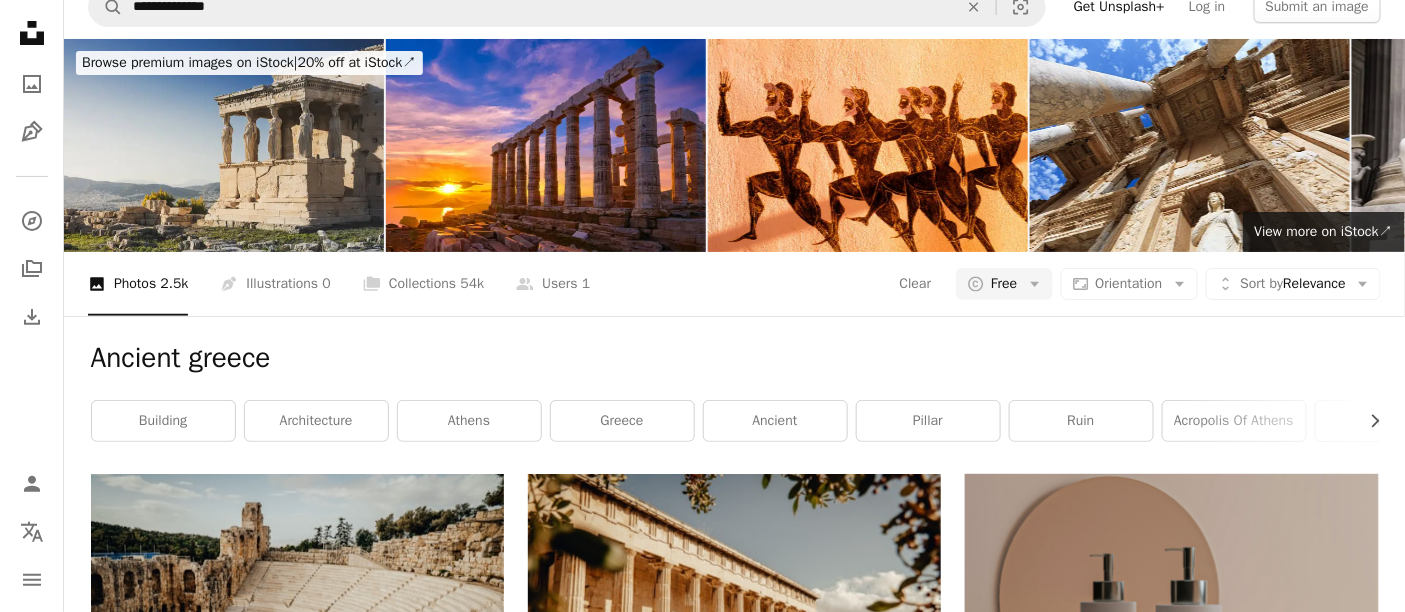 scroll, scrollTop: 0, scrollLeft: 0, axis: both 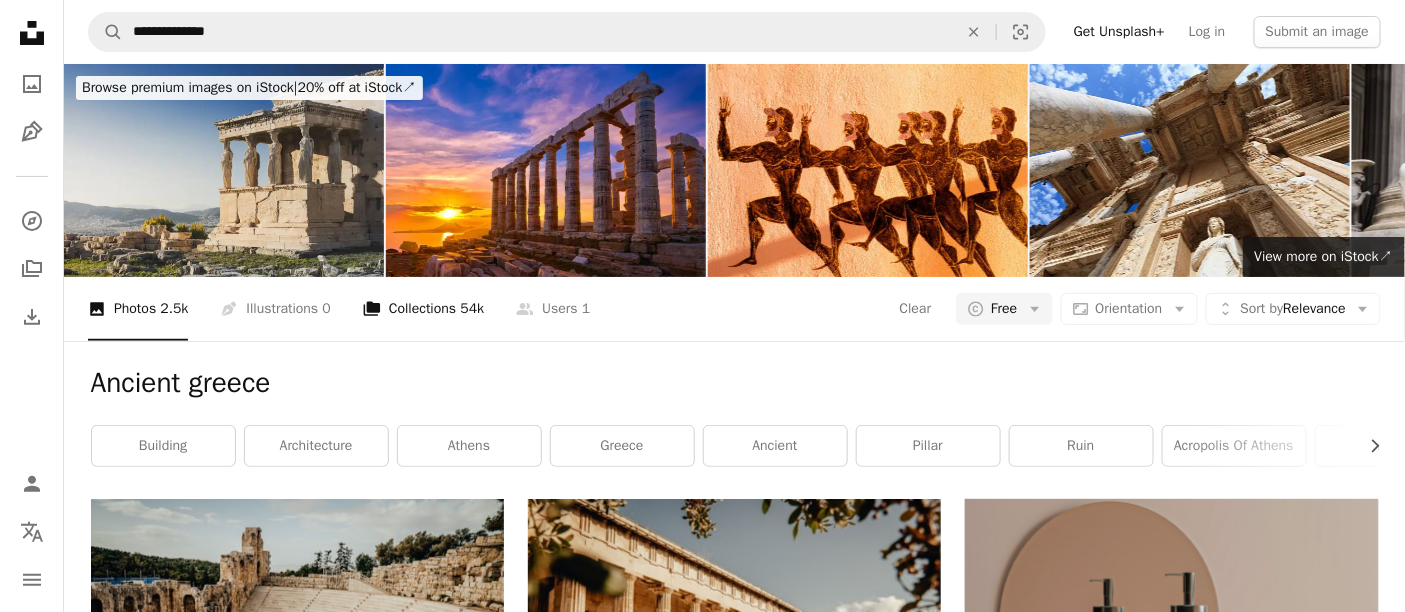 click on "A stack of folders Collections   54k" at bounding box center [423, 309] 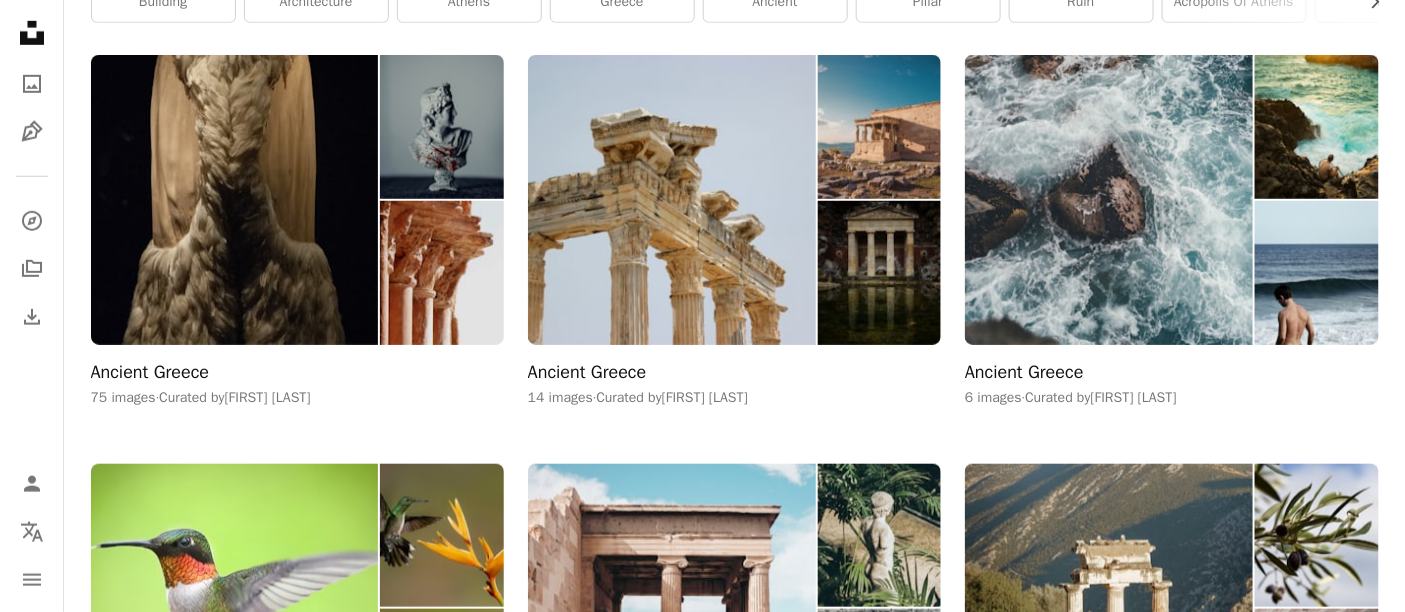 scroll, scrollTop: 333, scrollLeft: 0, axis: vertical 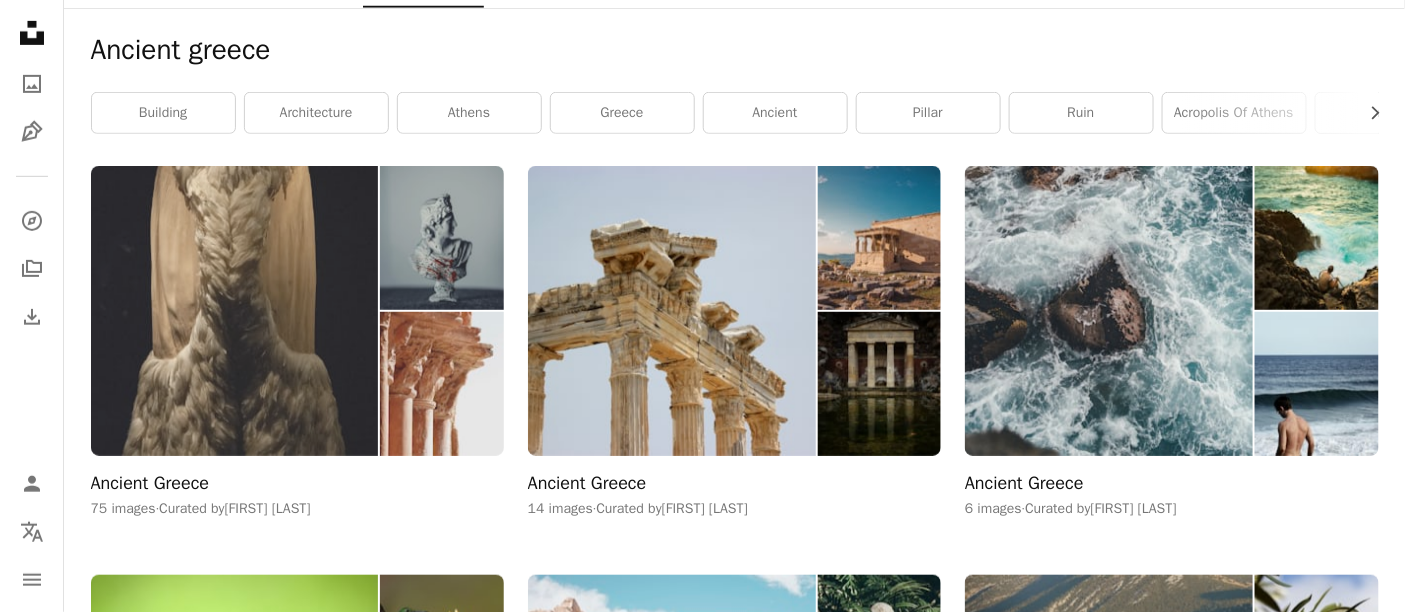 click at bounding box center (235, 310) 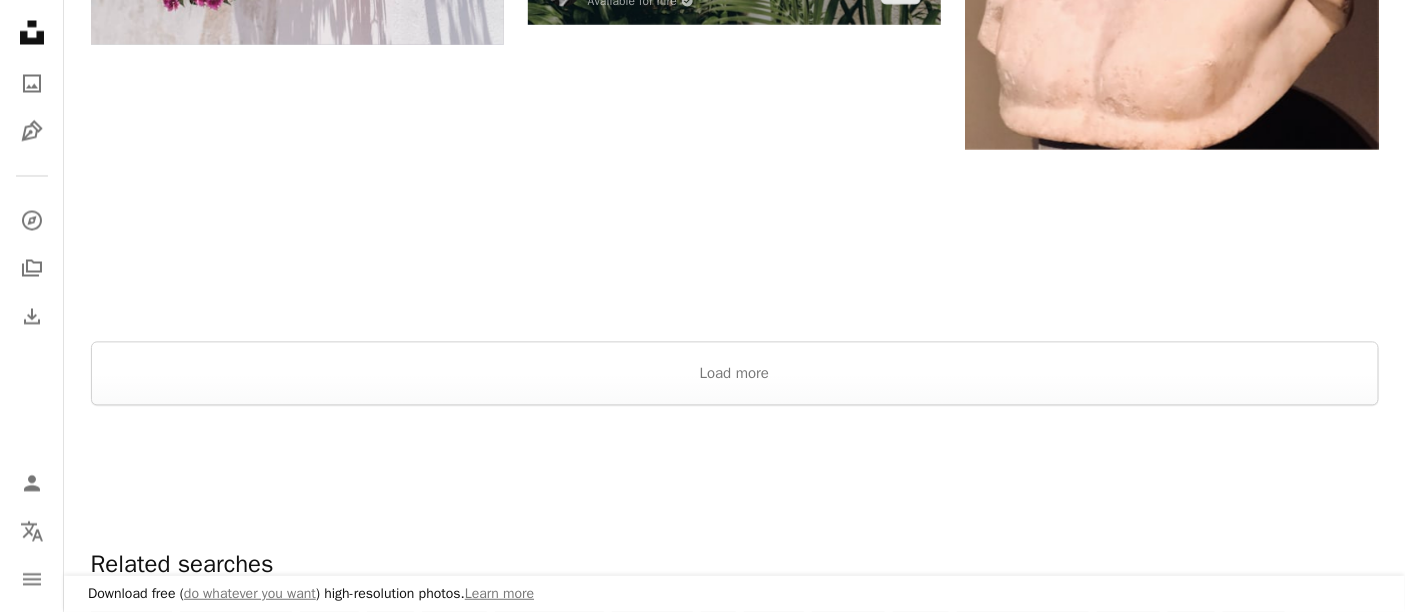 scroll, scrollTop: 3777, scrollLeft: 0, axis: vertical 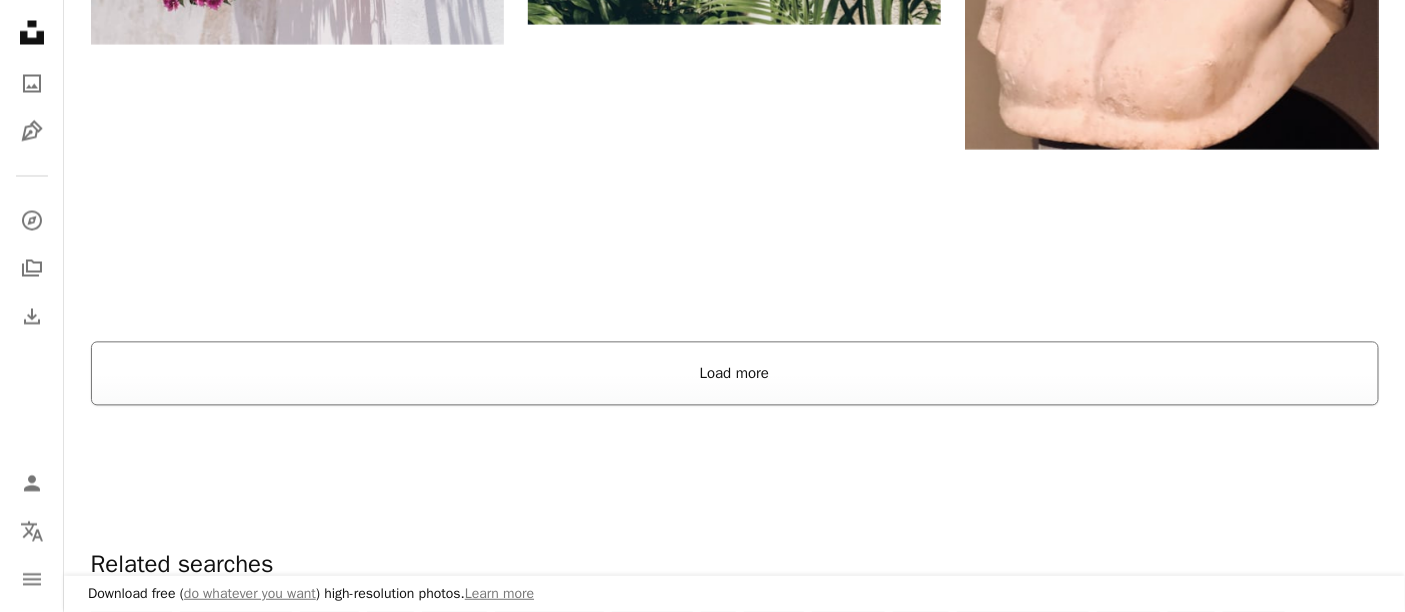 click on "Load more" at bounding box center [735, 374] 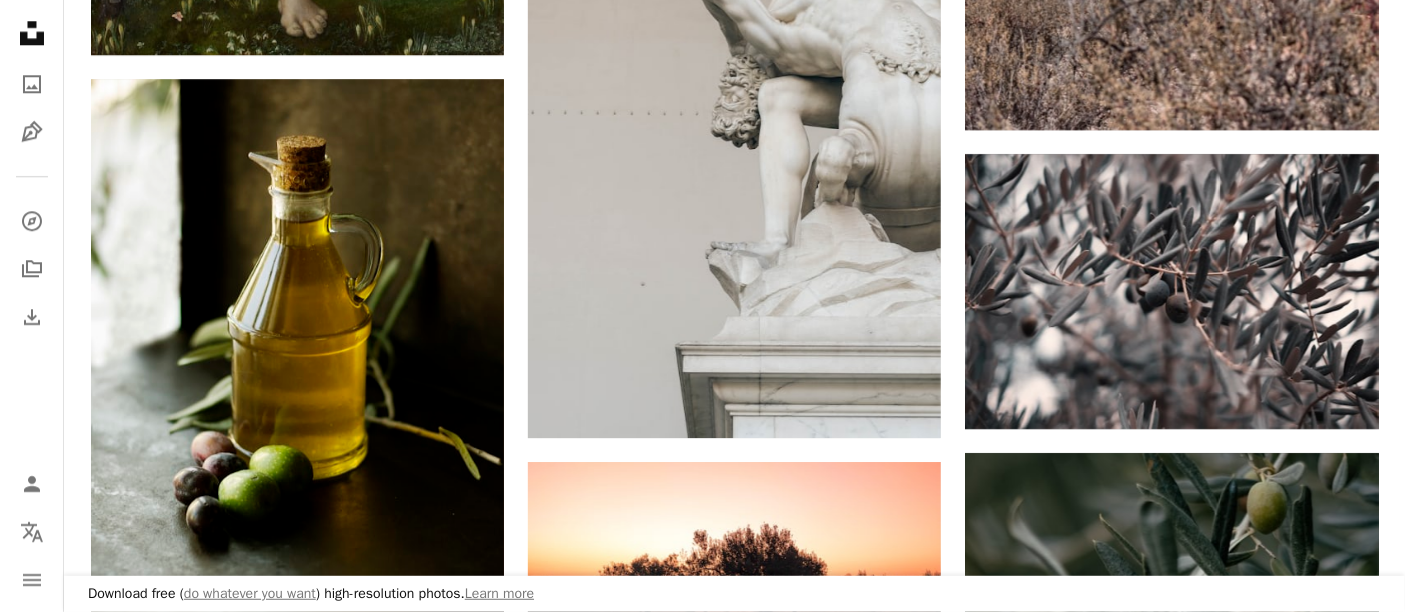 scroll, scrollTop: 6888, scrollLeft: 0, axis: vertical 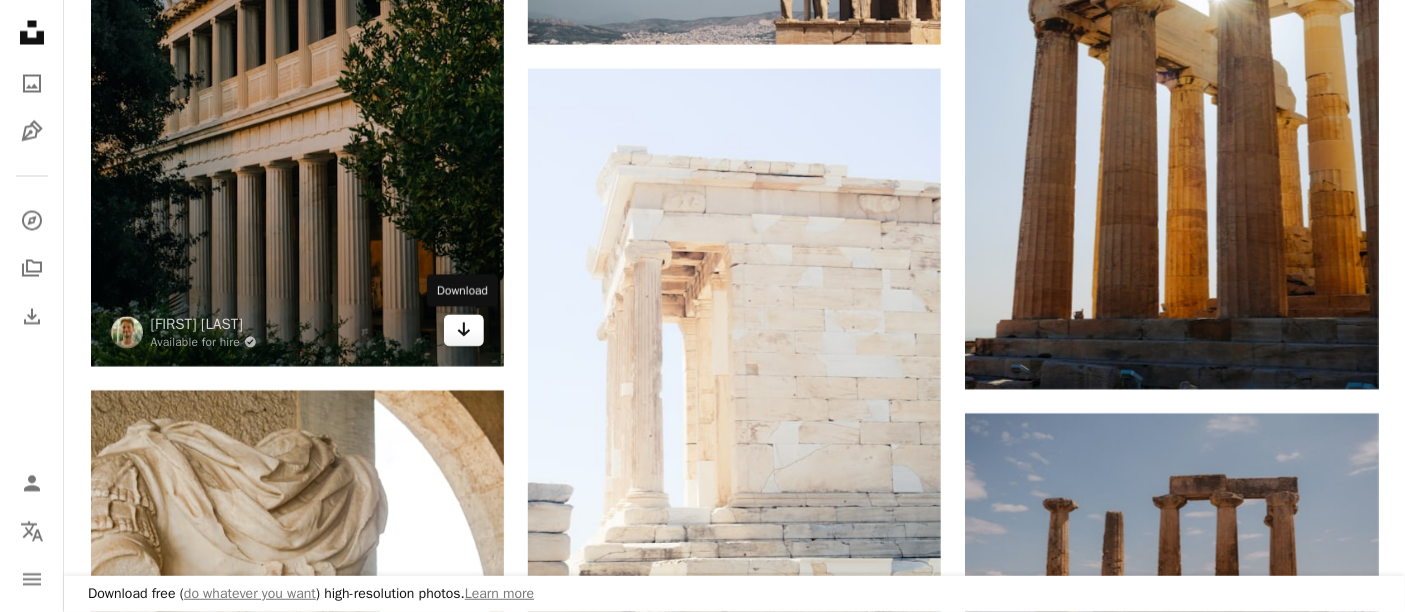 click 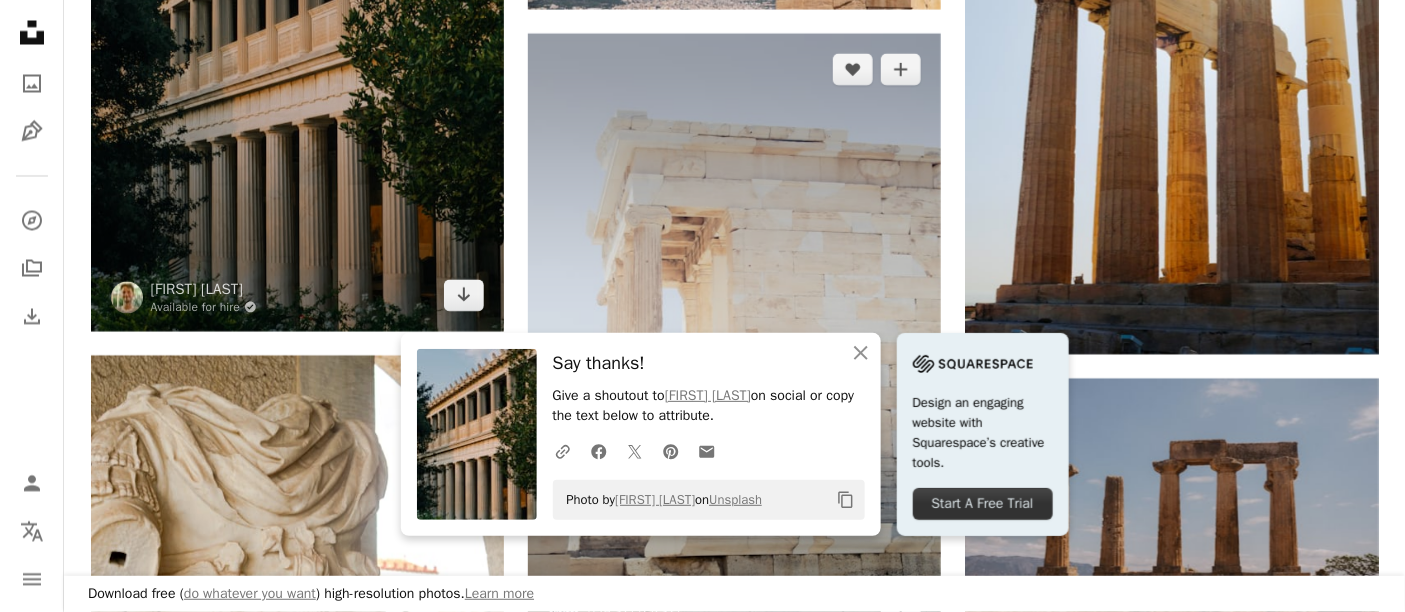 scroll, scrollTop: 1222, scrollLeft: 0, axis: vertical 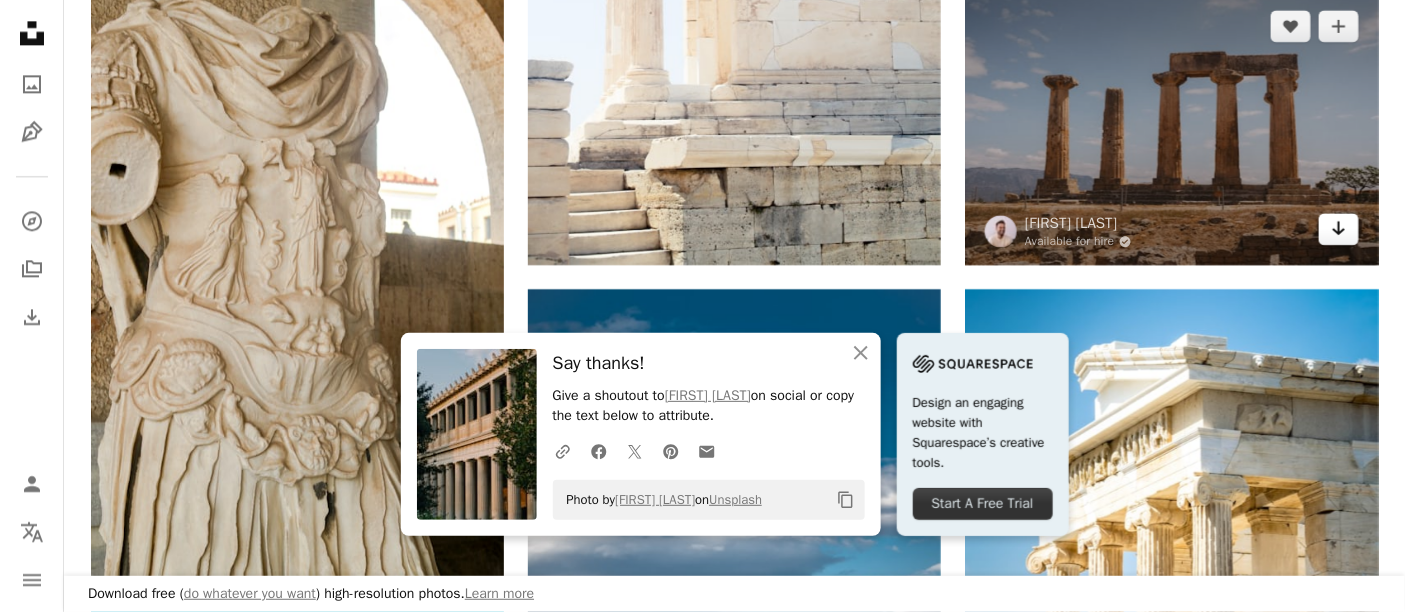 click on "Arrow pointing down" at bounding box center (1339, 229) 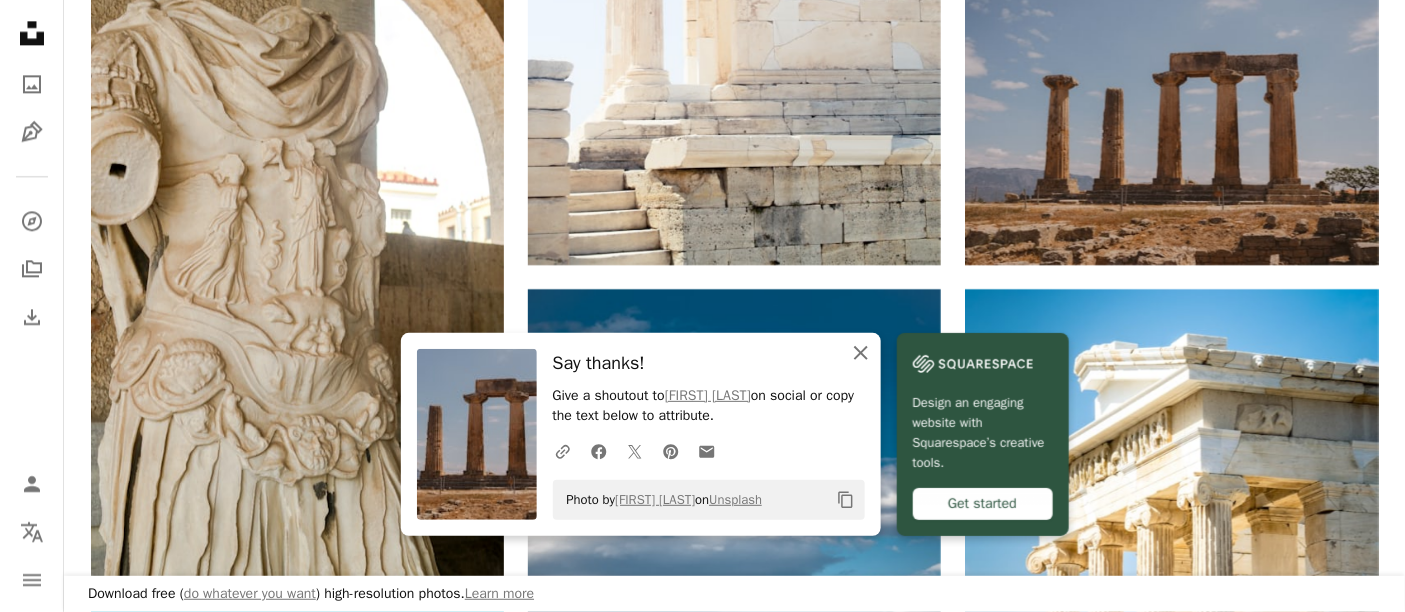 click 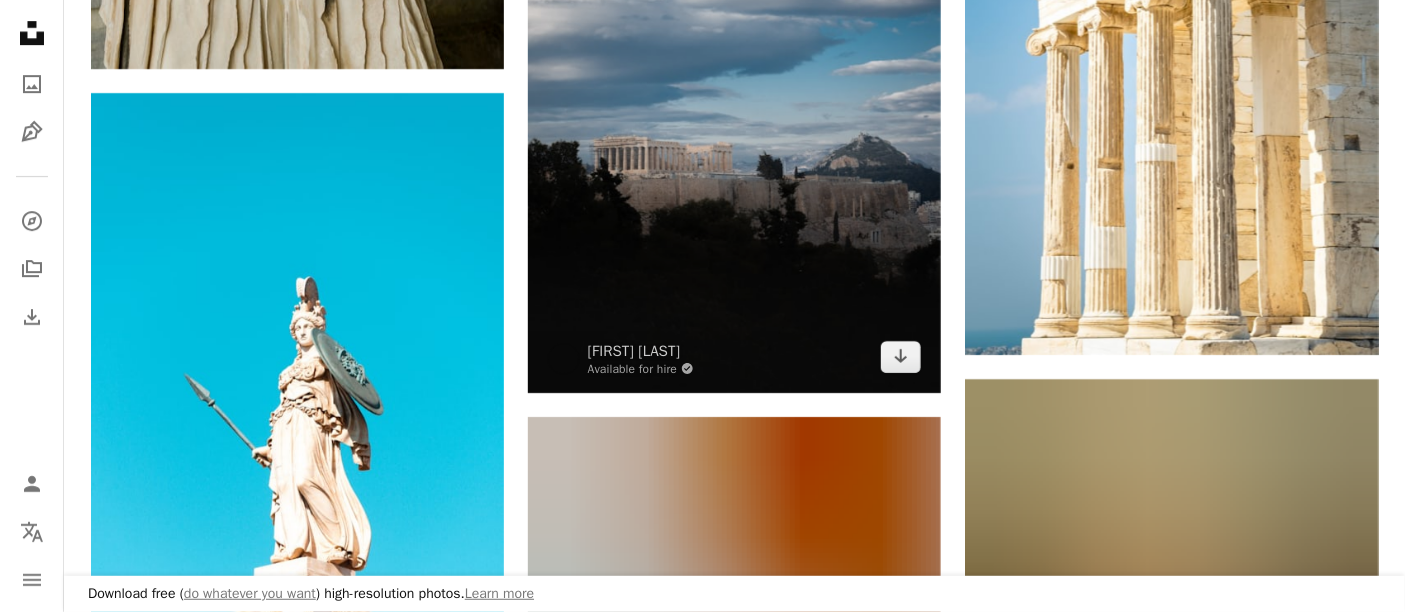 scroll, scrollTop: 2202, scrollLeft: 0, axis: vertical 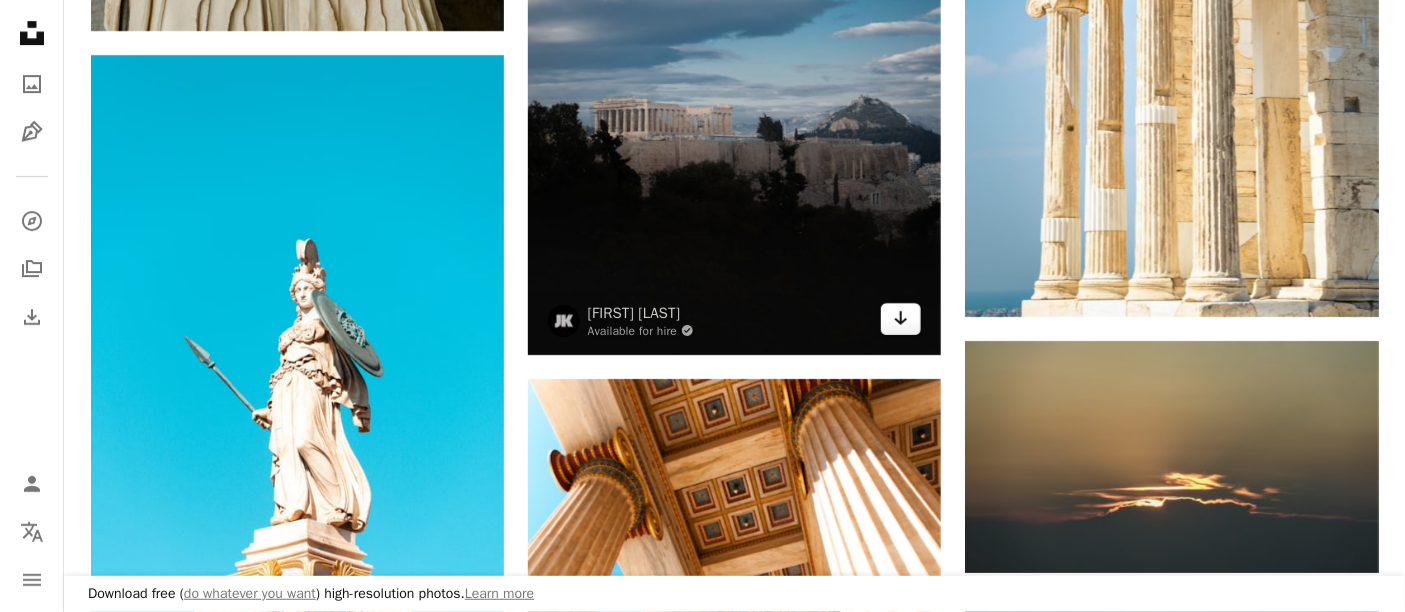 click 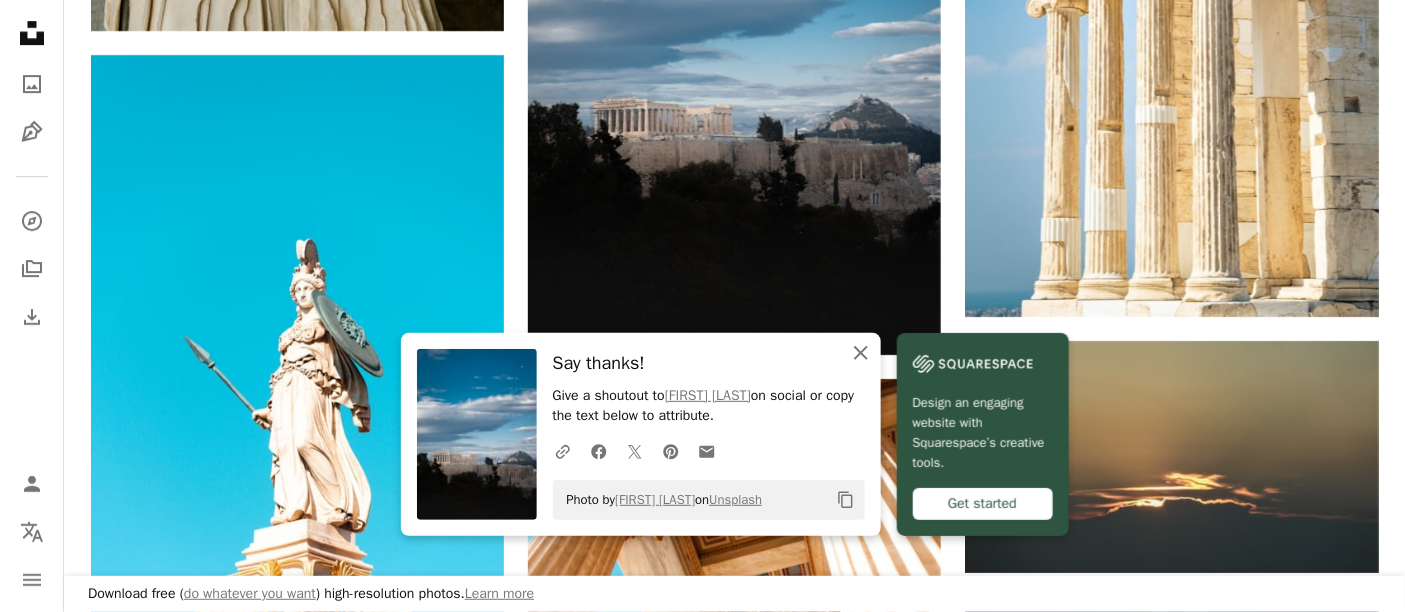 click on "An X shape" 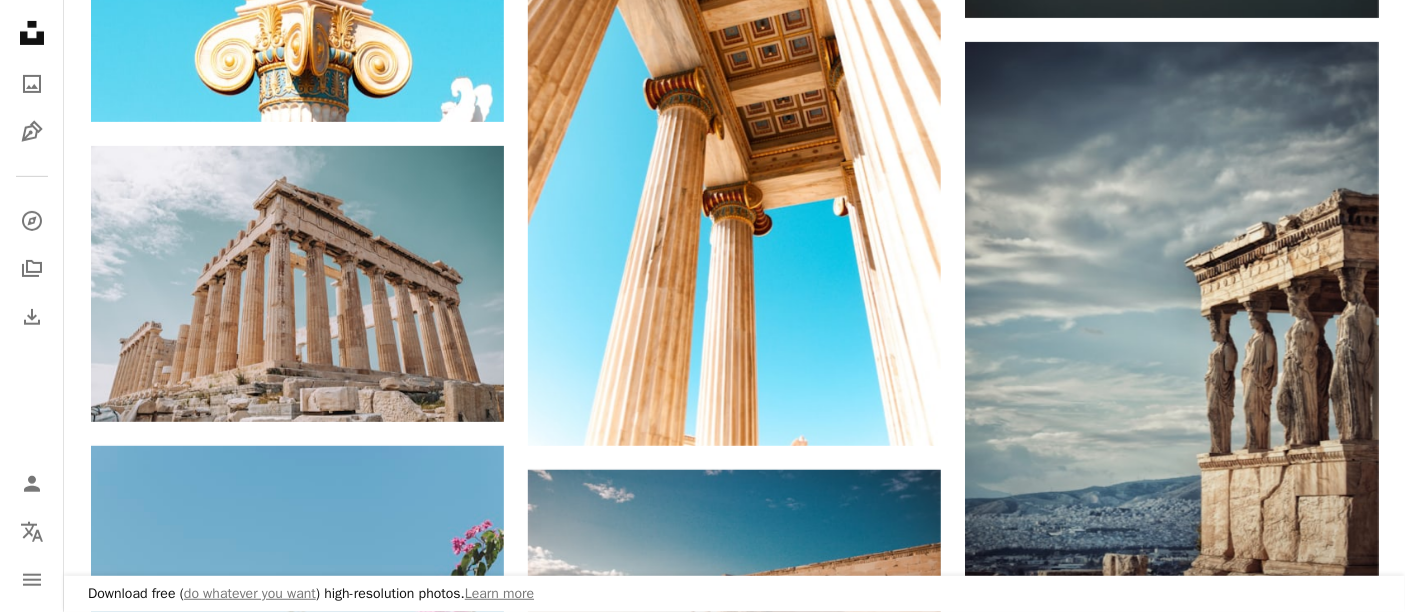 scroll, scrollTop: 2757, scrollLeft: 0, axis: vertical 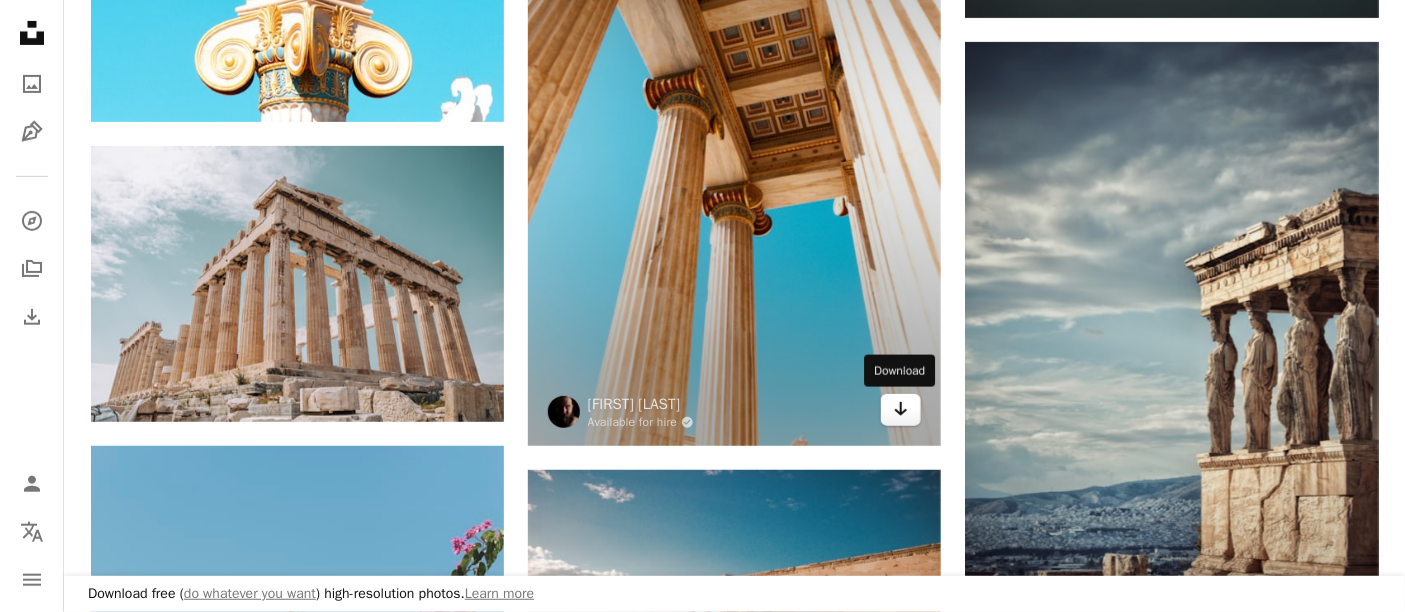 click on "Arrow pointing down" 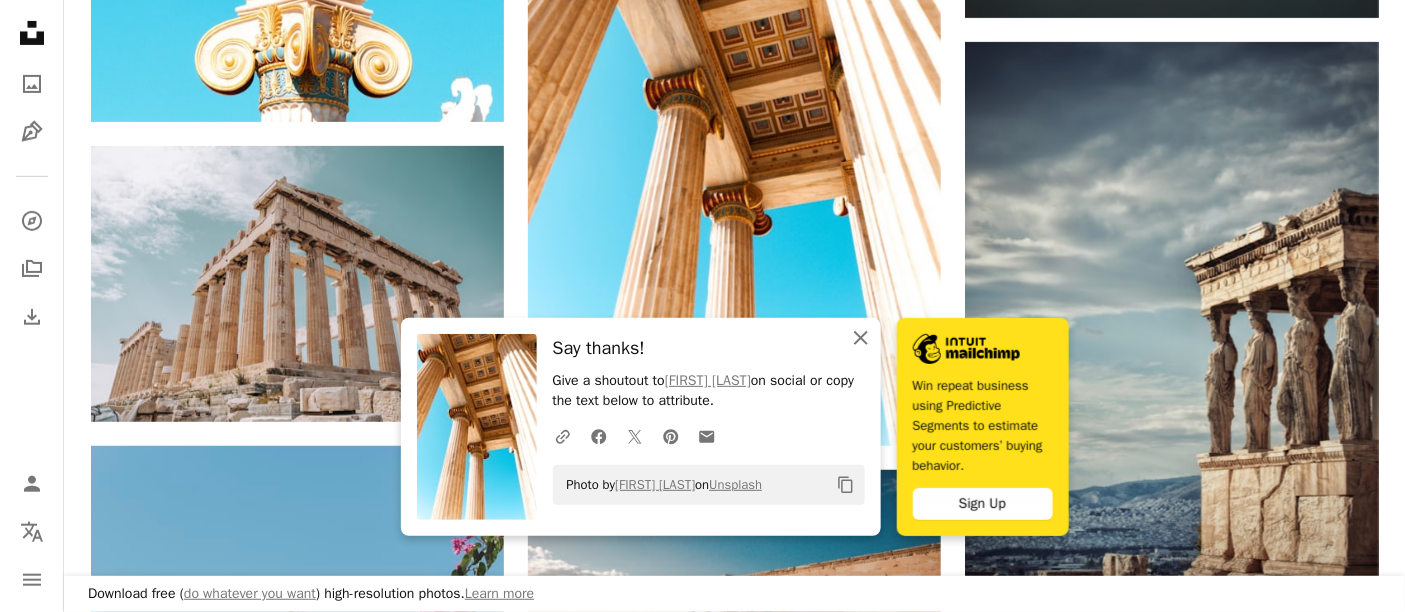 click on "An X shape" 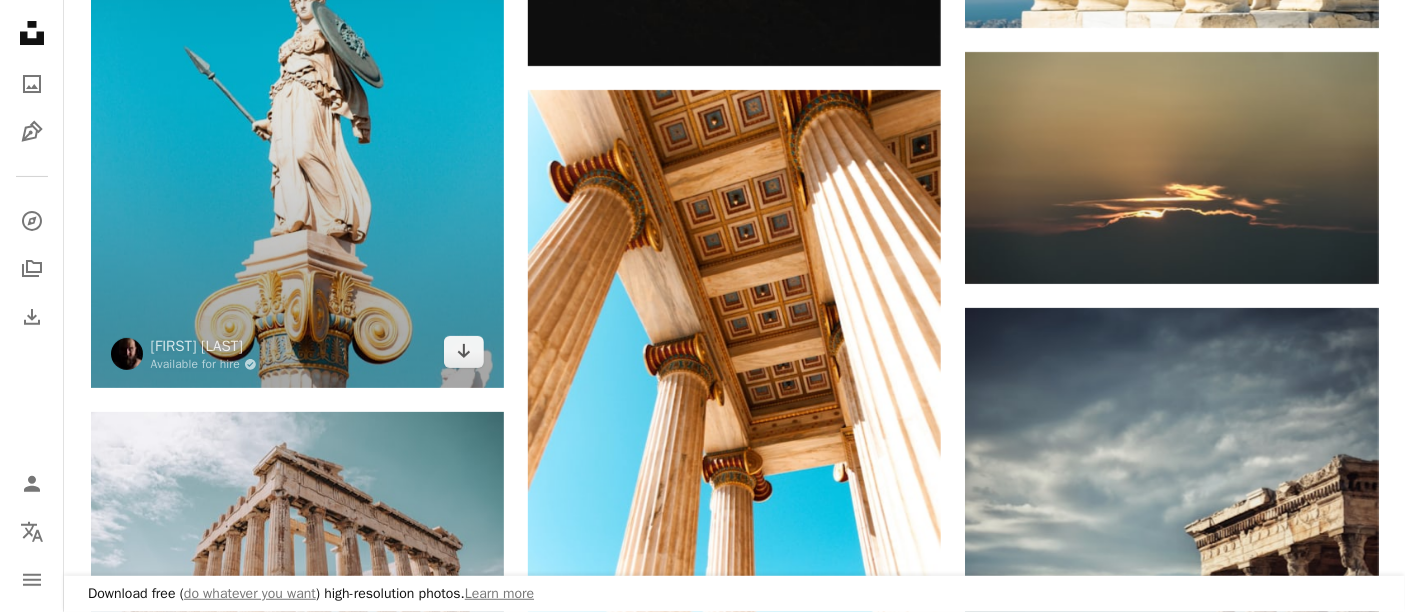 scroll, scrollTop: 2535, scrollLeft: 0, axis: vertical 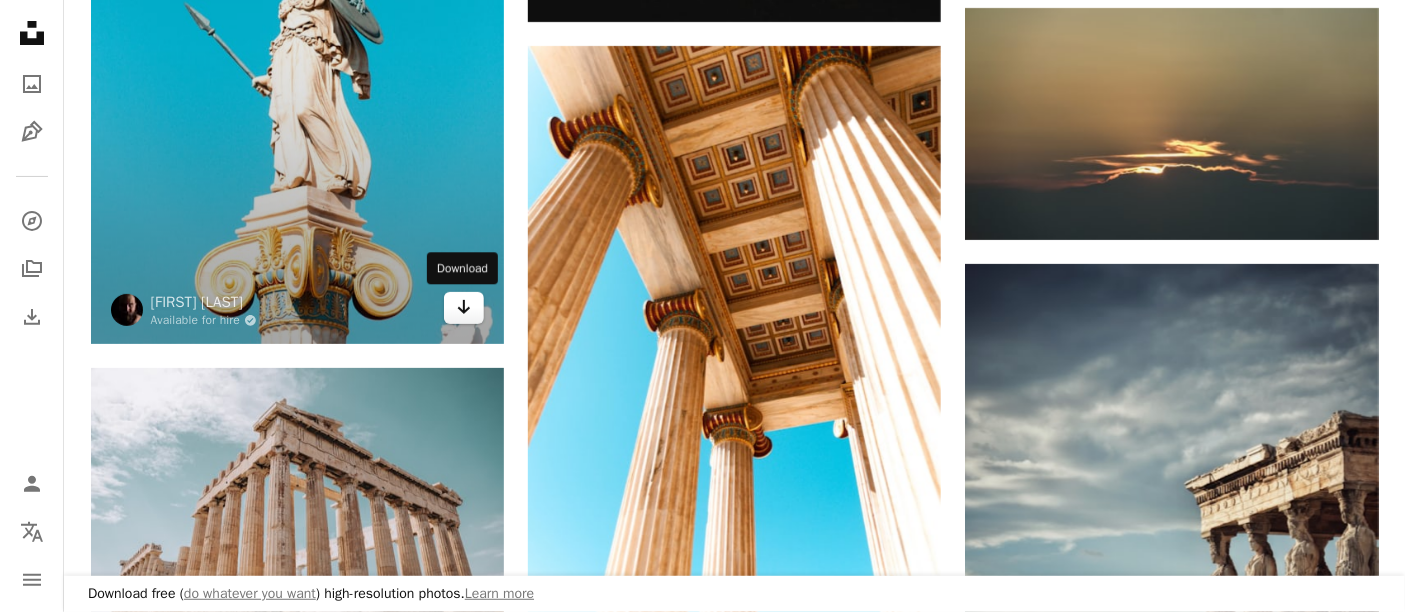 click on "Arrow pointing down" 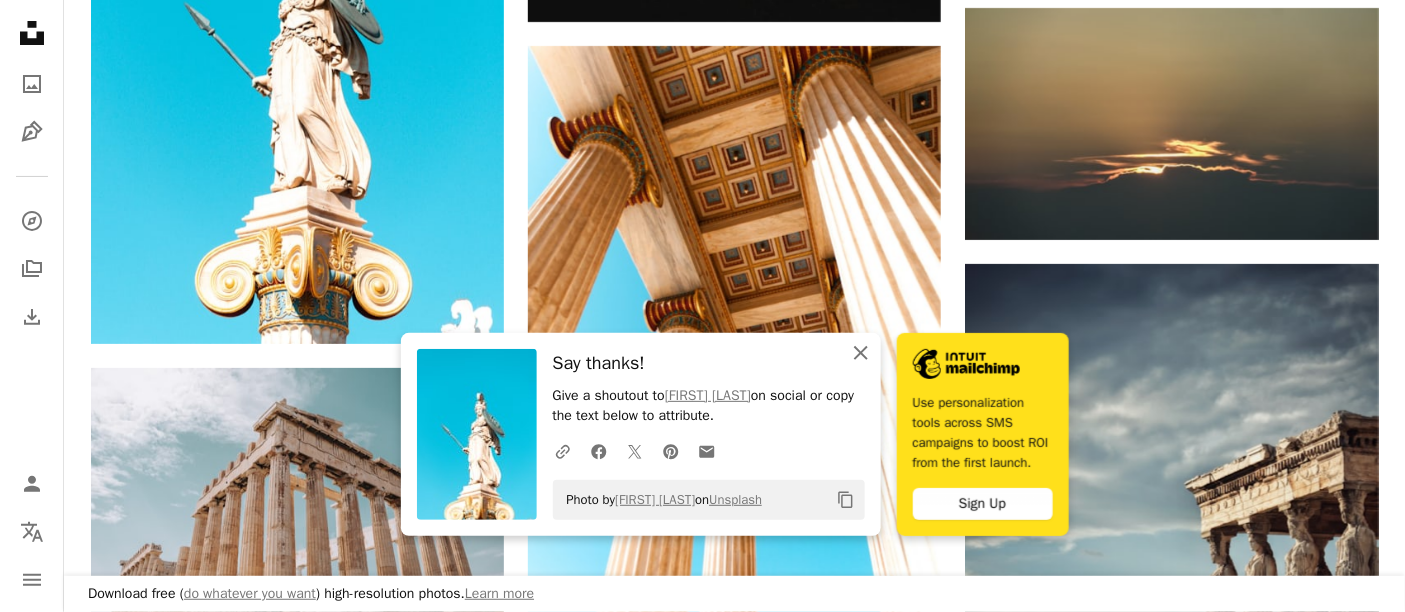 click on "An X shape" 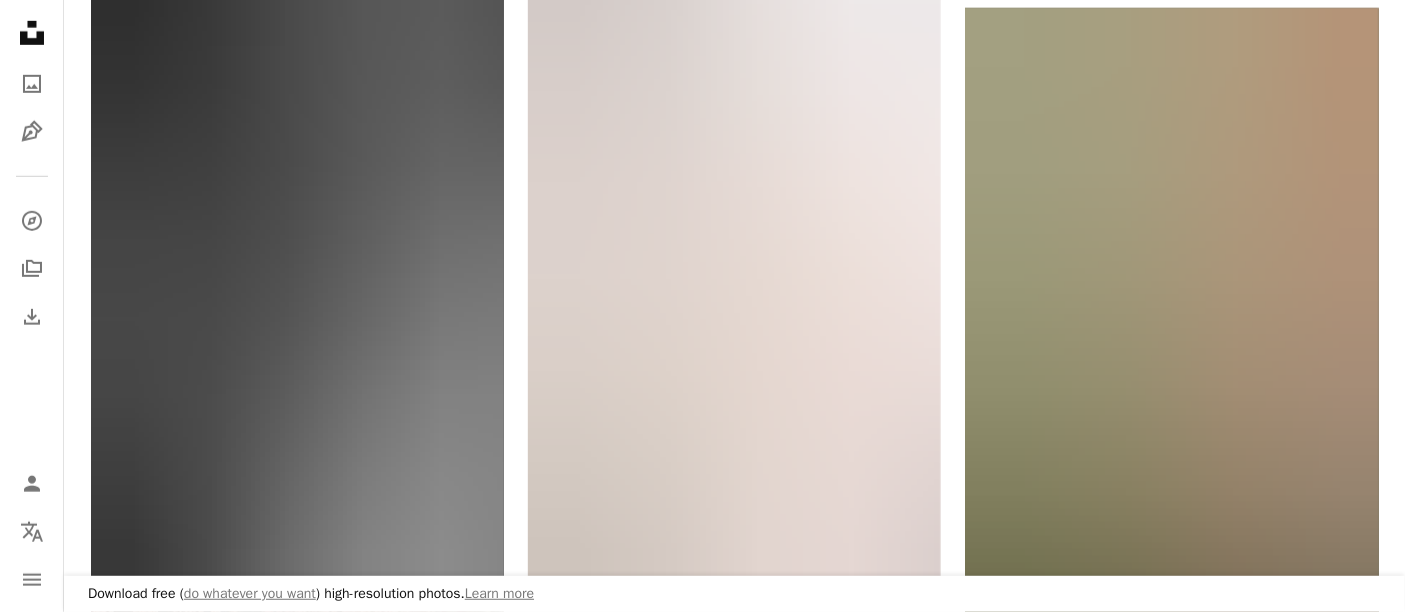 scroll, scrollTop: 5535, scrollLeft: 0, axis: vertical 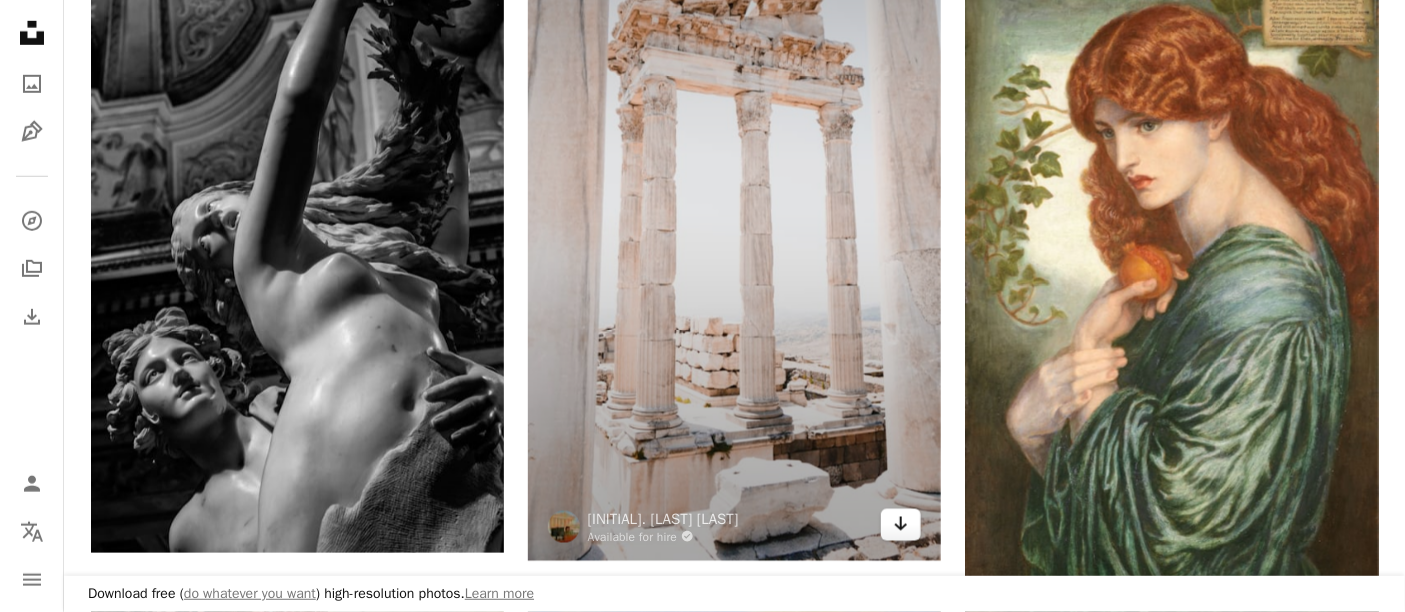 click on "Arrow pointing down" 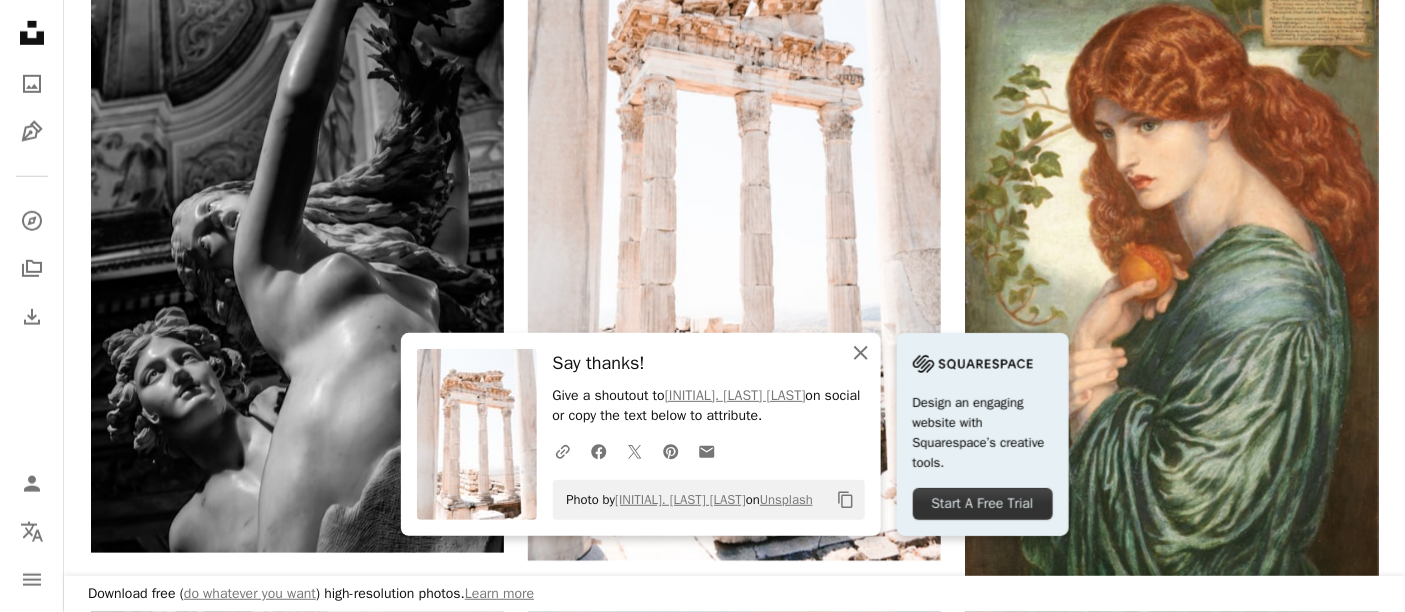click on "An X shape" 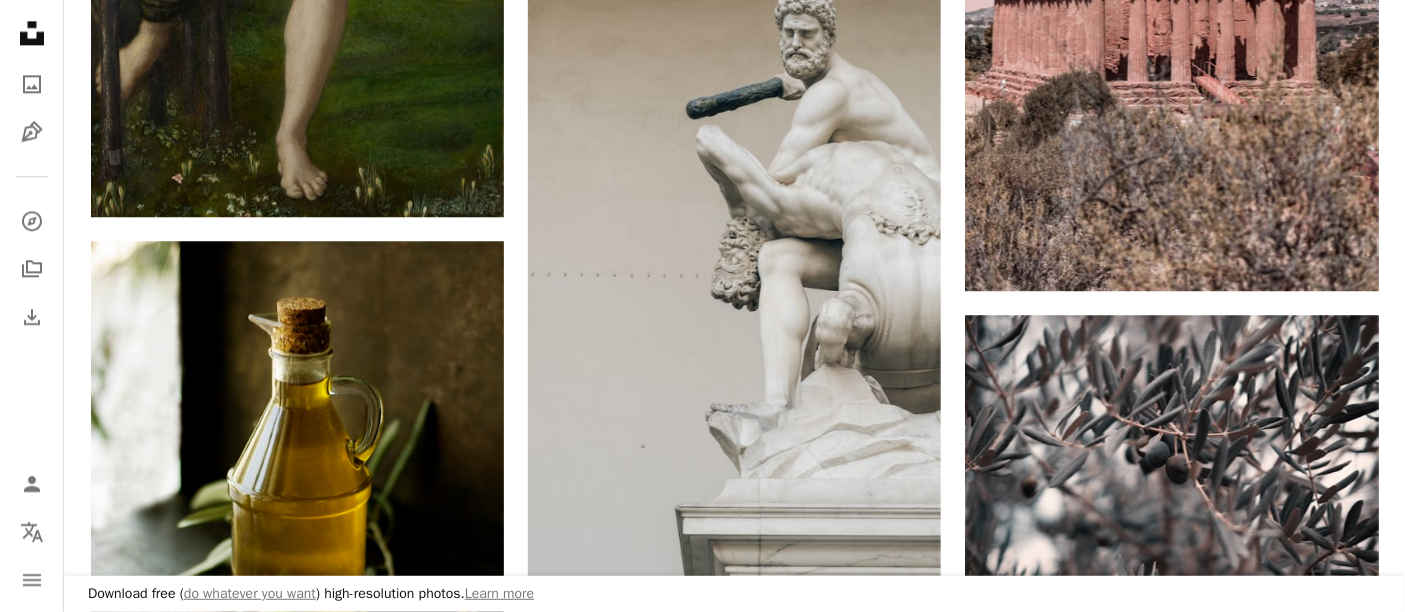 scroll, scrollTop: 6757, scrollLeft: 0, axis: vertical 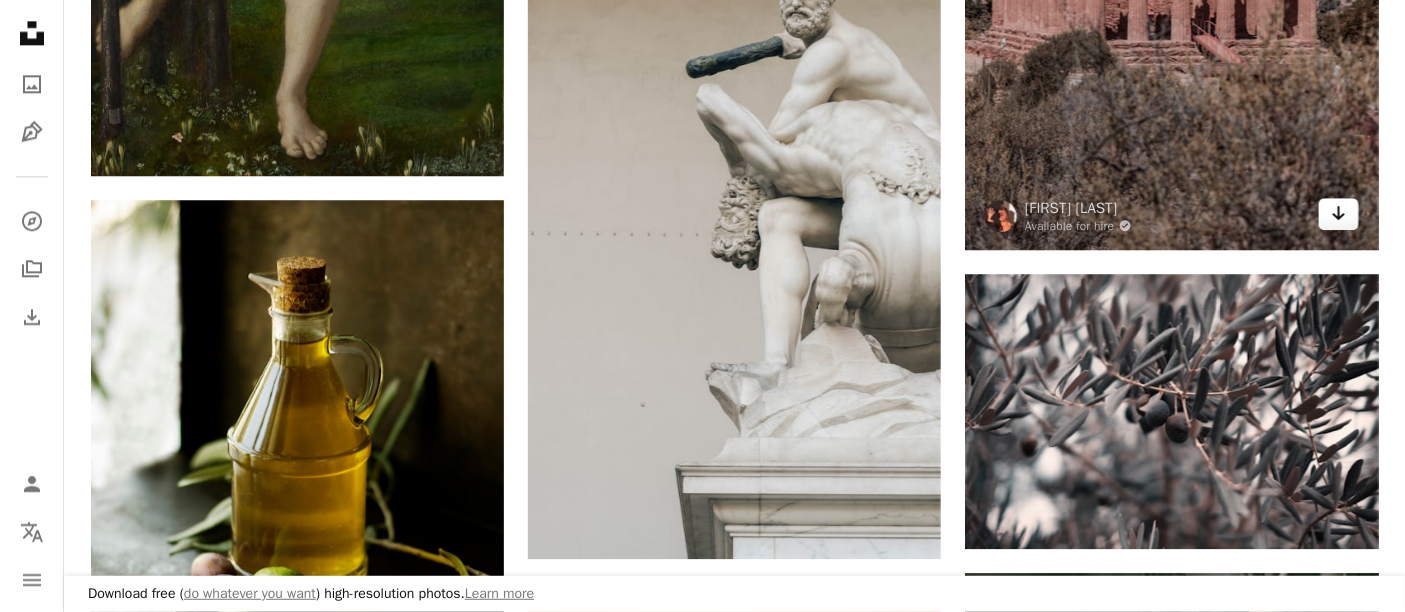 click on "Arrow pointing down" at bounding box center (1339, 214) 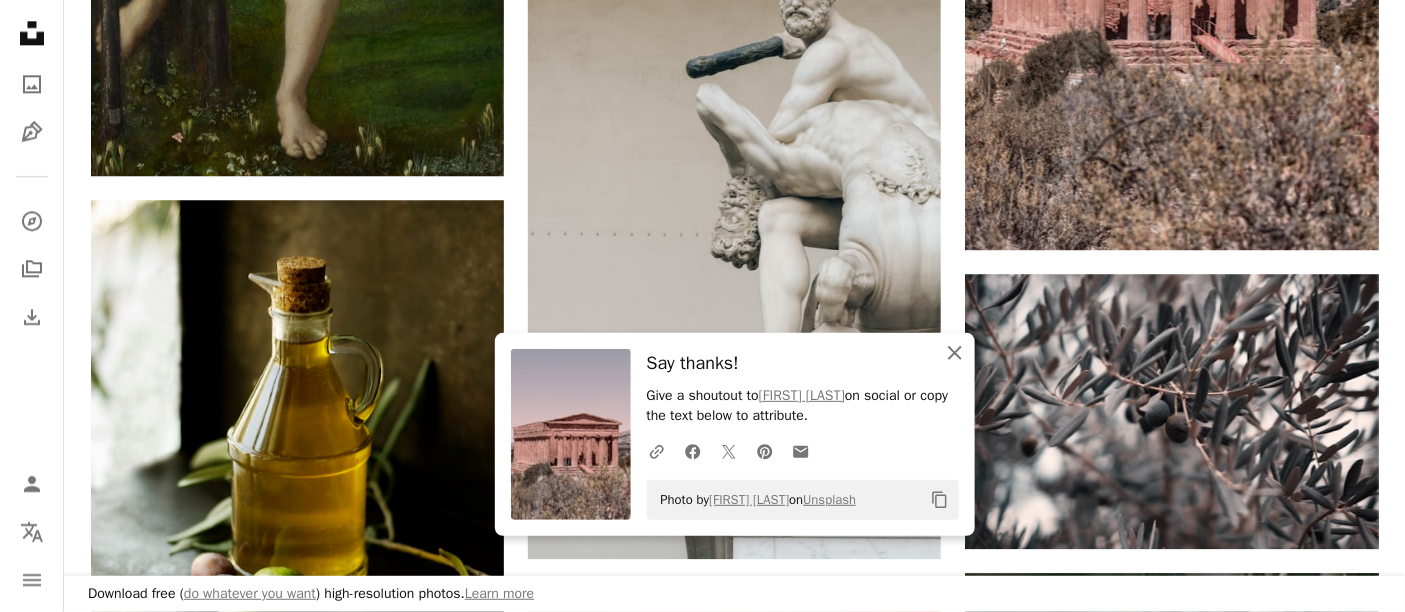 click on "An X shape Close" at bounding box center [955, 353] 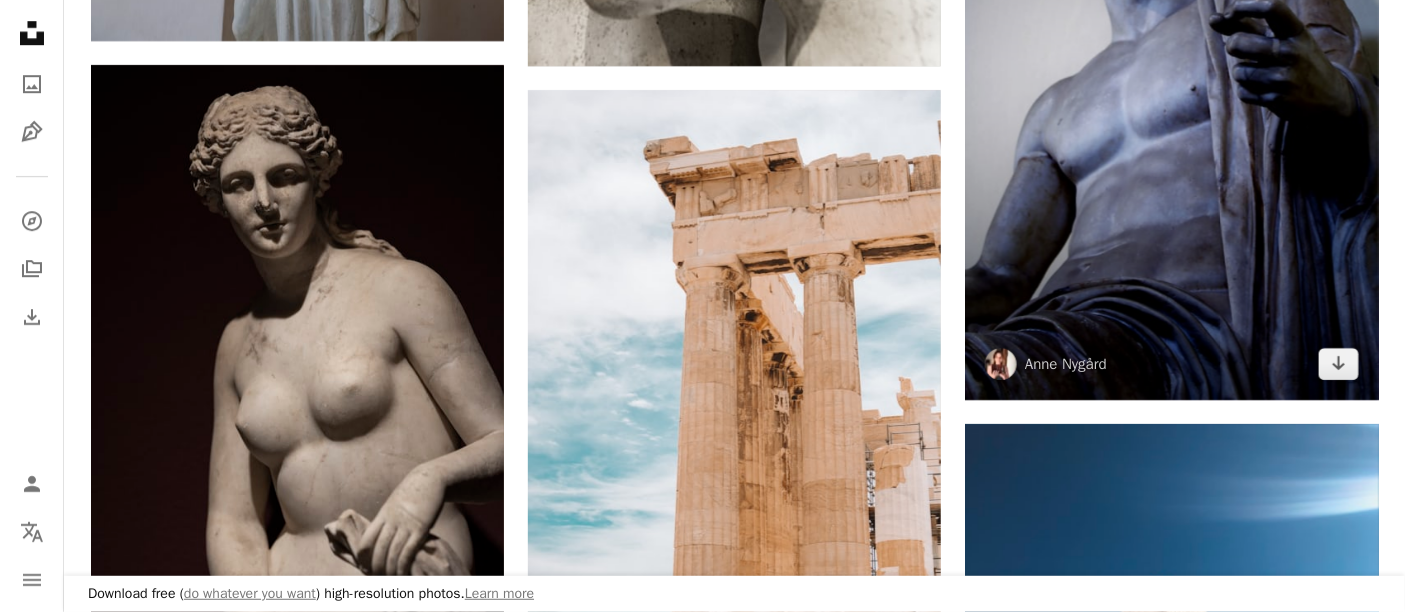 scroll, scrollTop: 9646, scrollLeft: 0, axis: vertical 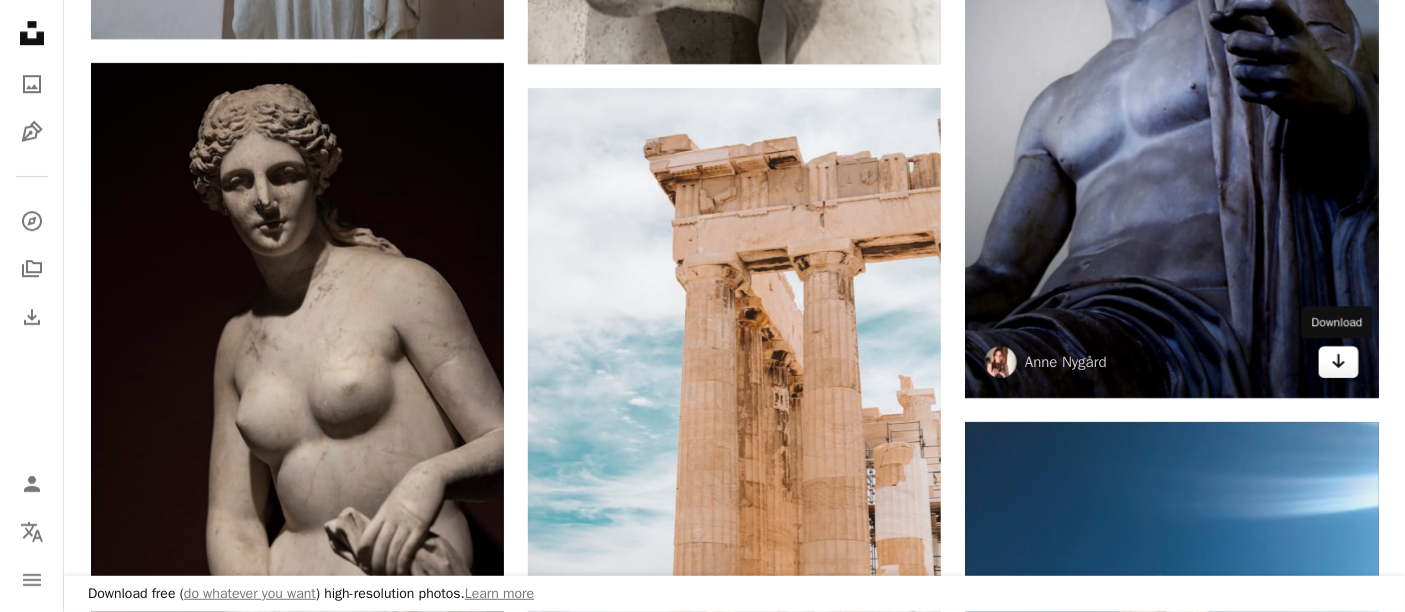 click on "Arrow pointing down" at bounding box center [1339, 362] 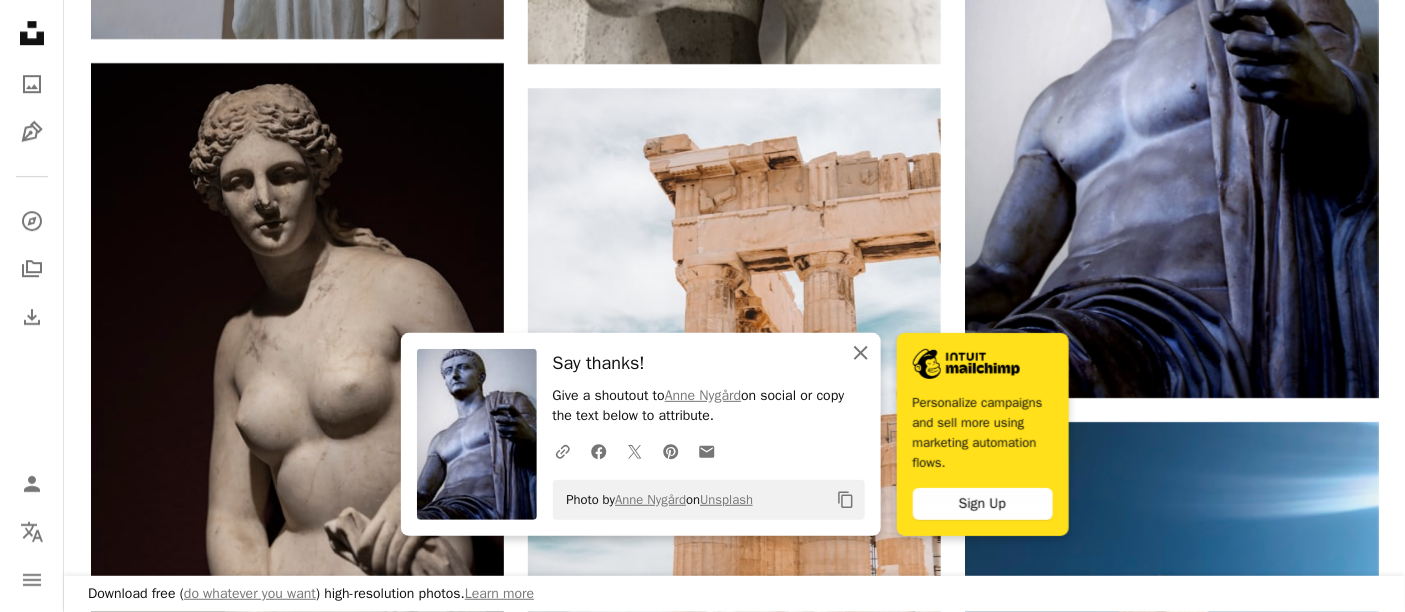 click on "An X shape" 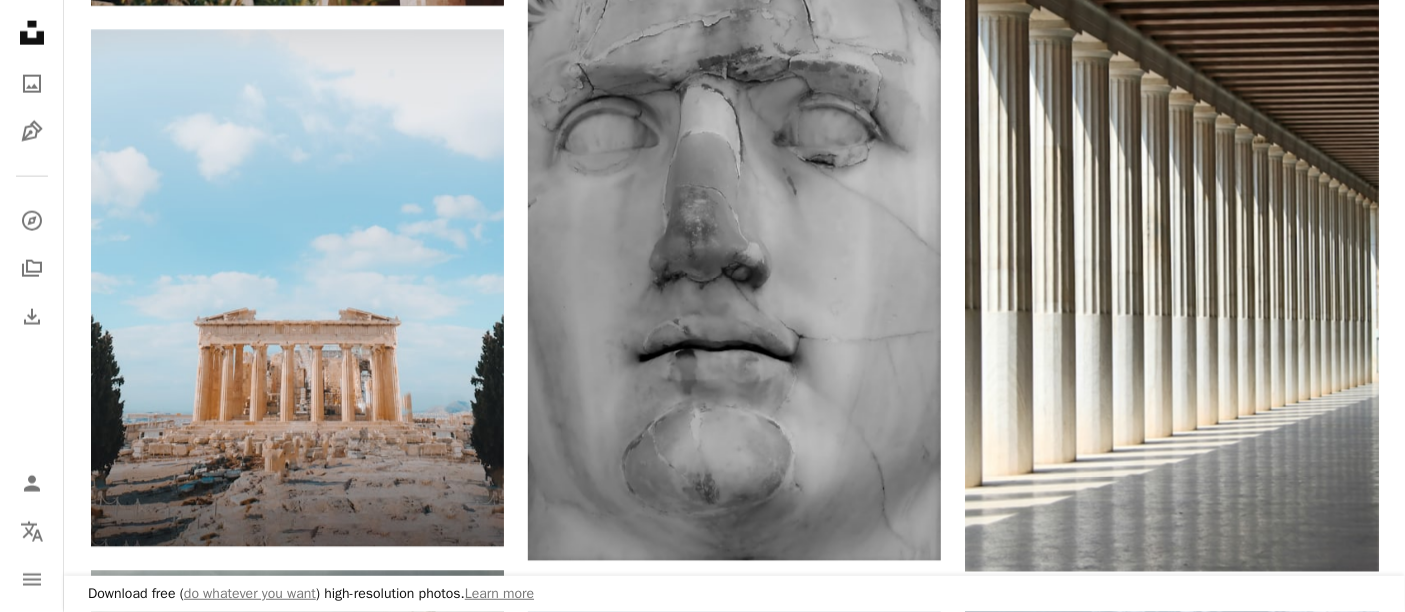 scroll, scrollTop: 11091, scrollLeft: 0, axis: vertical 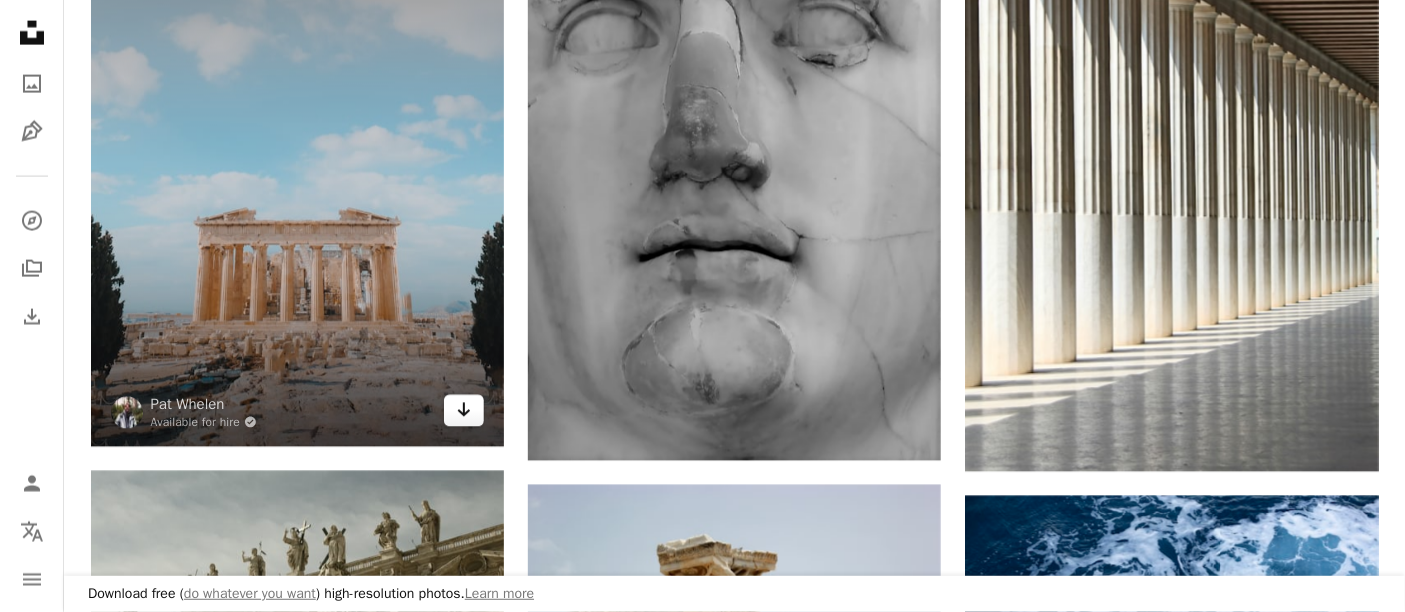 click 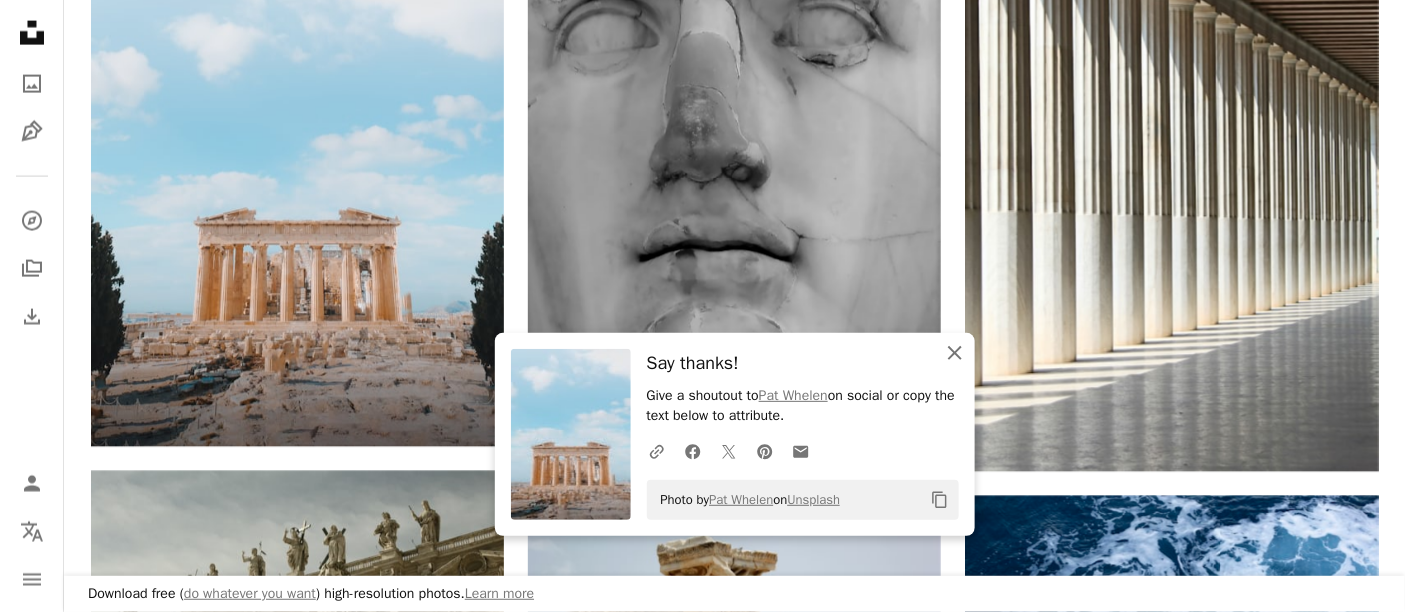 click on "An X shape" 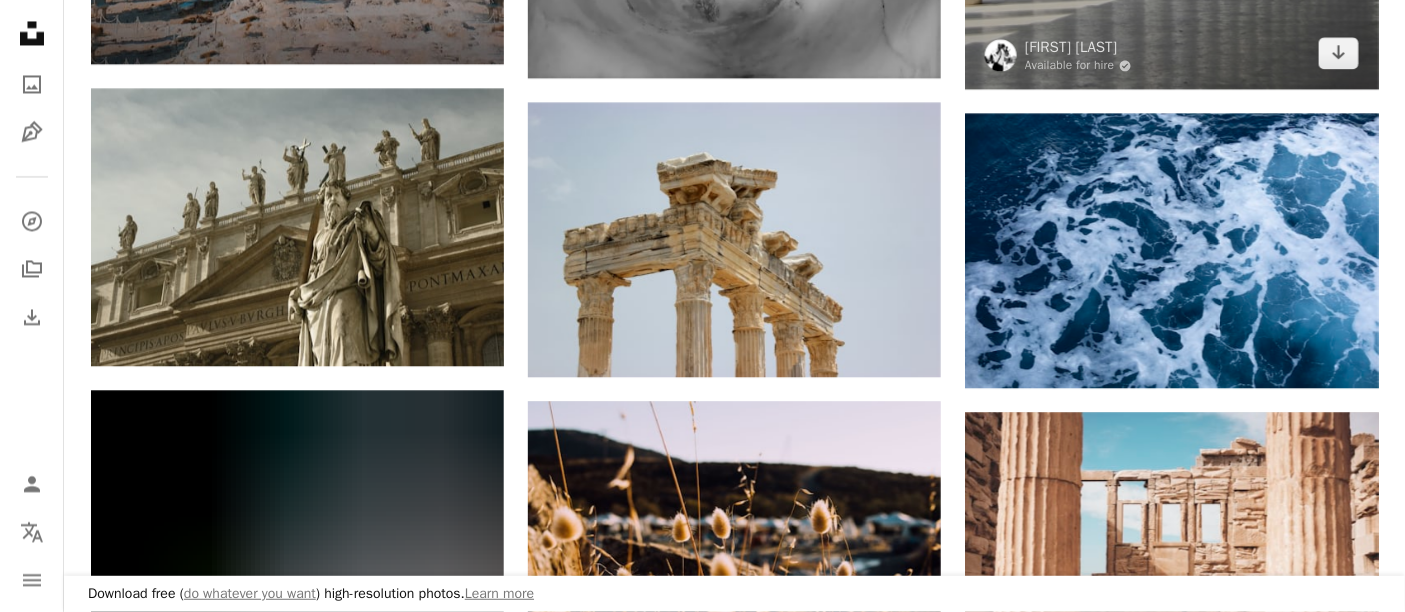 scroll, scrollTop: 11535, scrollLeft: 0, axis: vertical 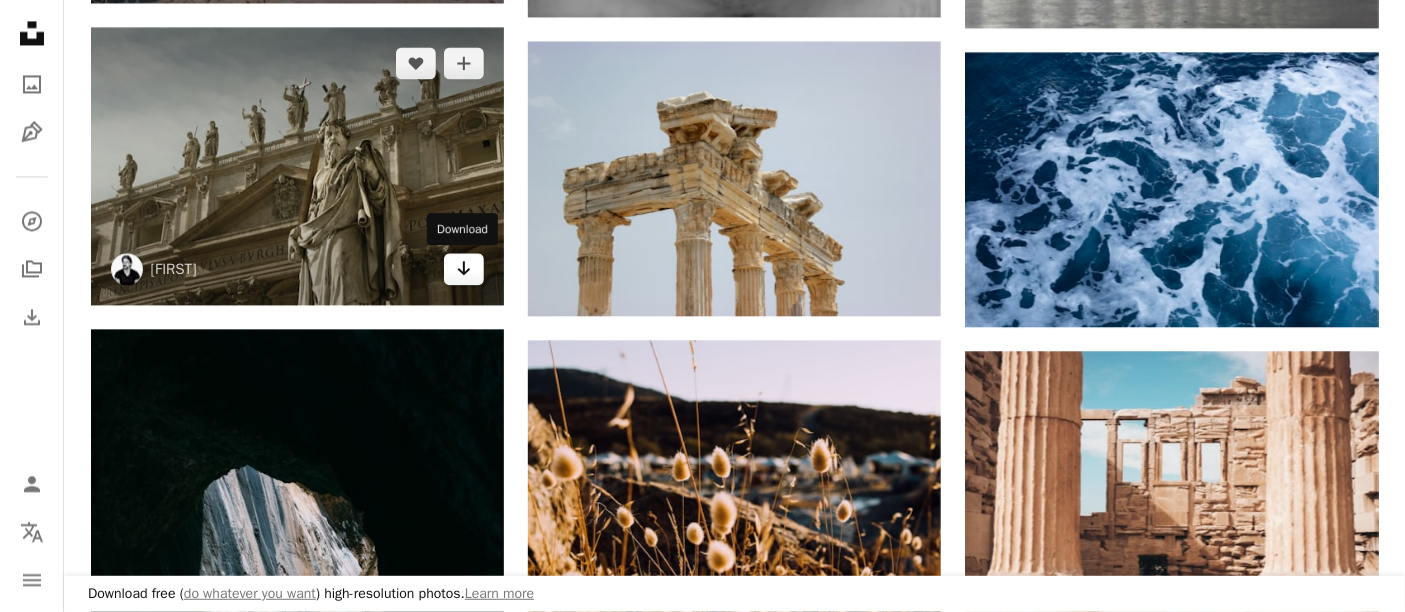 click 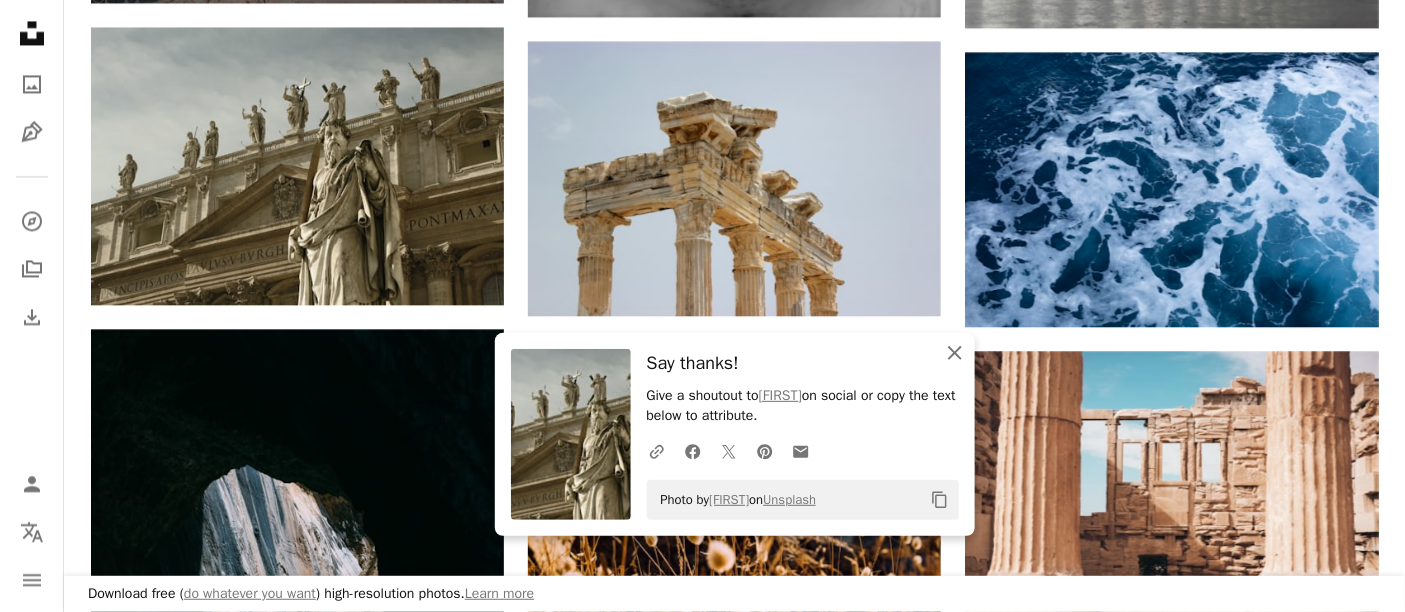 click on "An X shape" 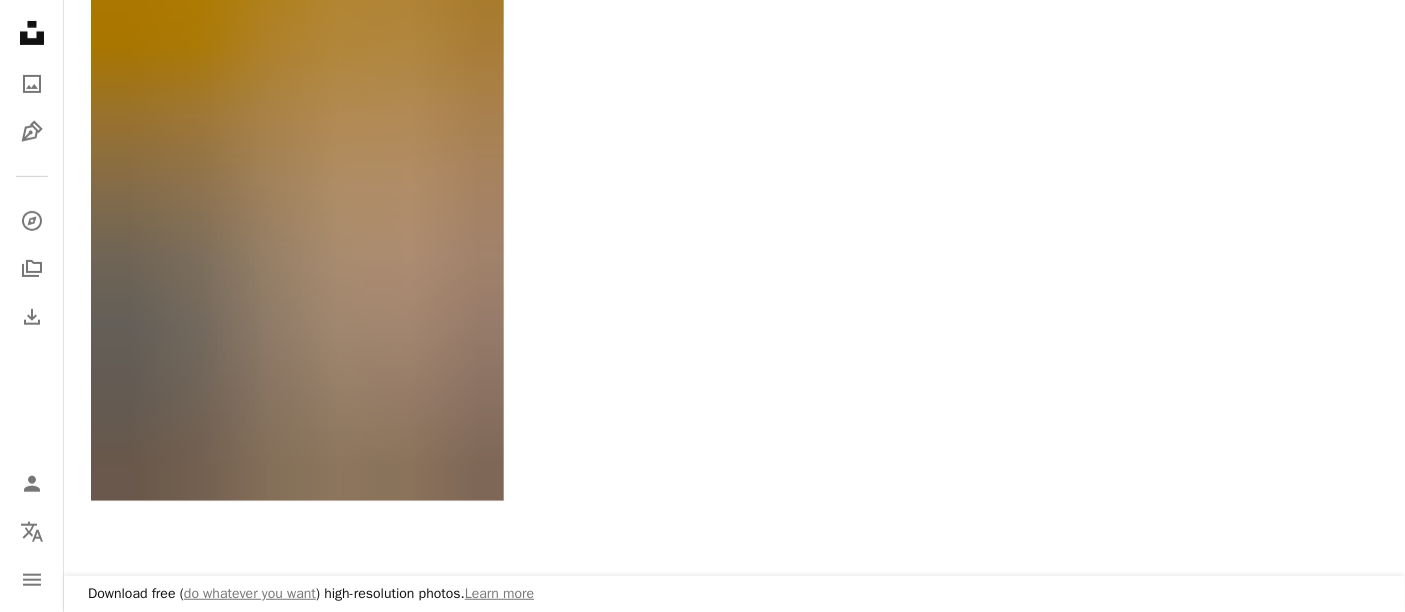 scroll, scrollTop: 12868, scrollLeft: 0, axis: vertical 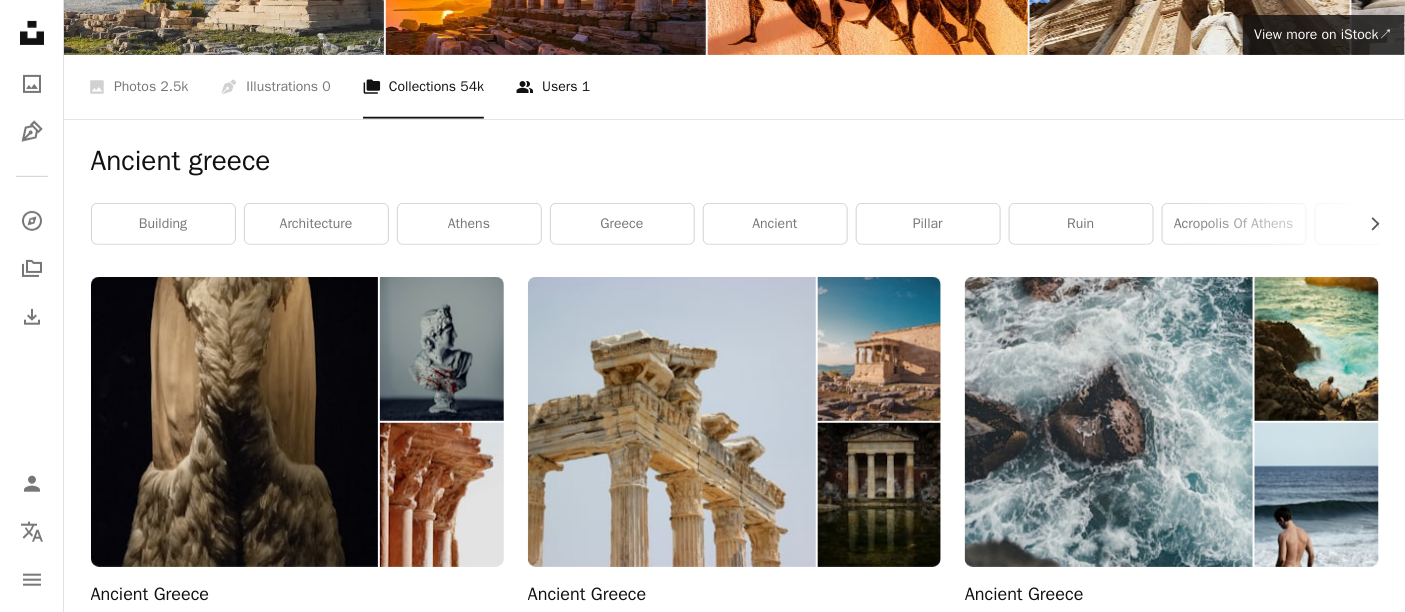 click on "A group of people Users   1" at bounding box center (553, 87) 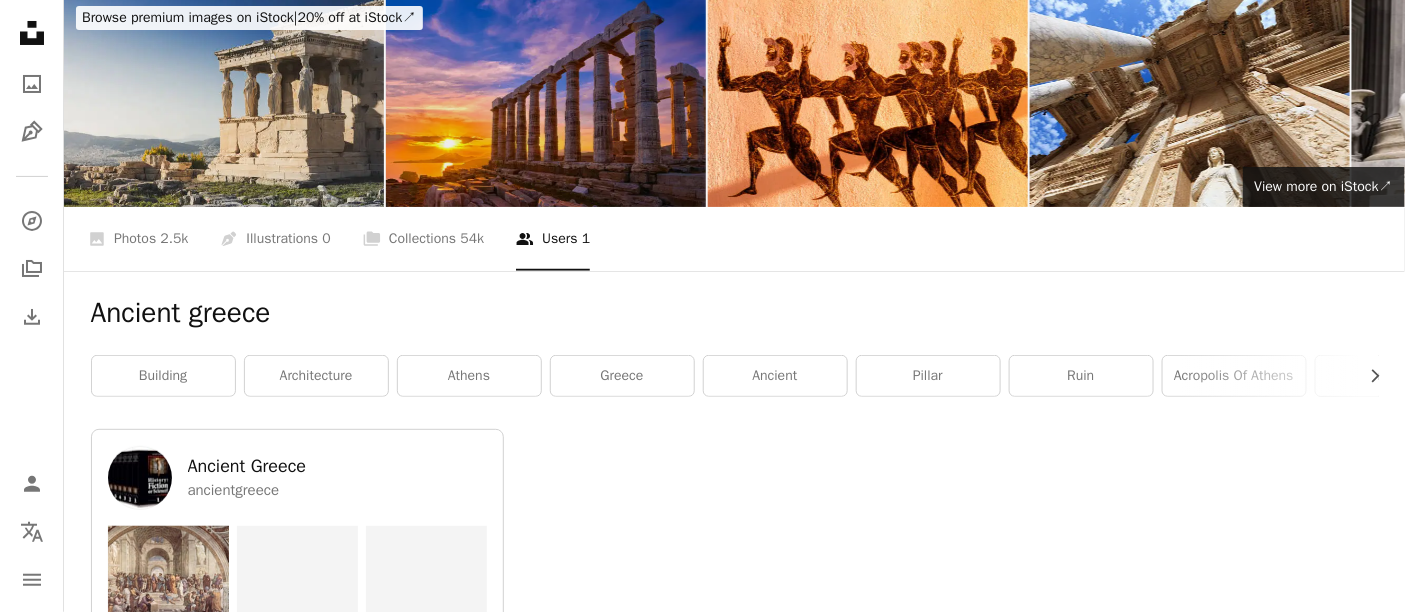 scroll, scrollTop: 111, scrollLeft: 0, axis: vertical 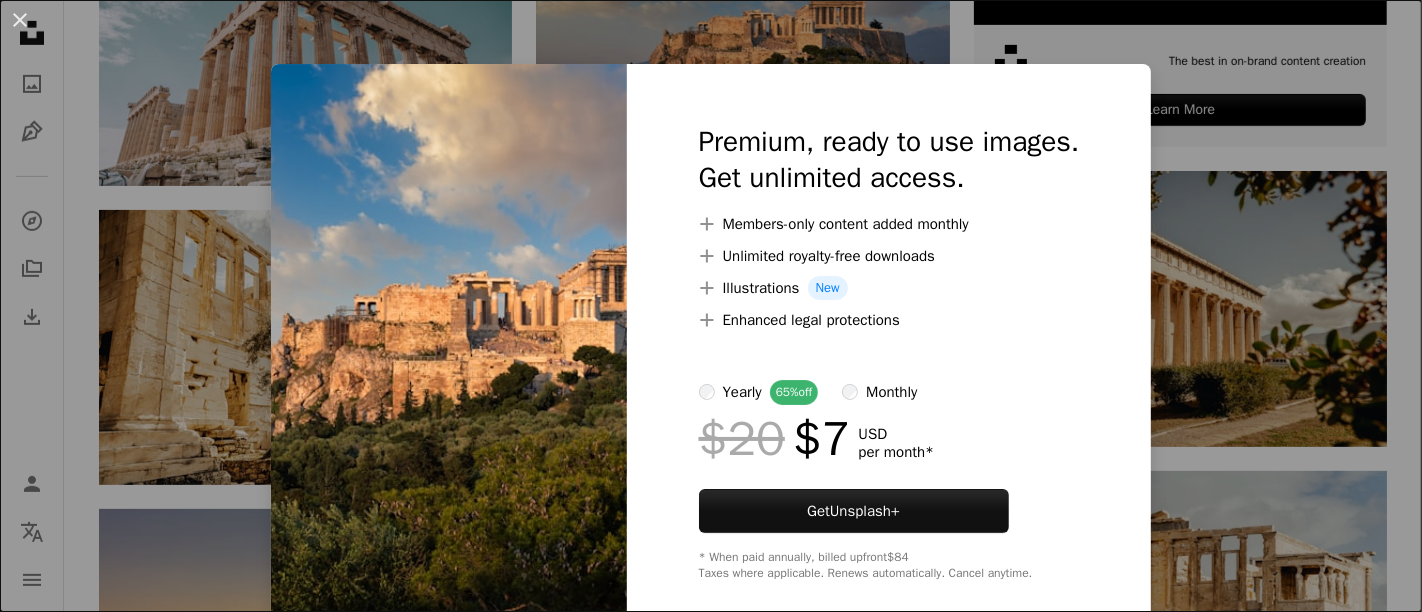 click on "An X shape Premium, ready to use images. Get unlimited access. A plus sign Members-only content added monthly A plus sign Unlimited royalty-free downloads A plus sign Illustrations  New A plus sign Enhanced legal protections yearly 65%  off monthly $20   $7 USD per month * Get  Unsplash+ * When paid annually, billed upfront  $84 Taxes where applicable. Renews automatically. Cancel anytime." at bounding box center [711, 306] 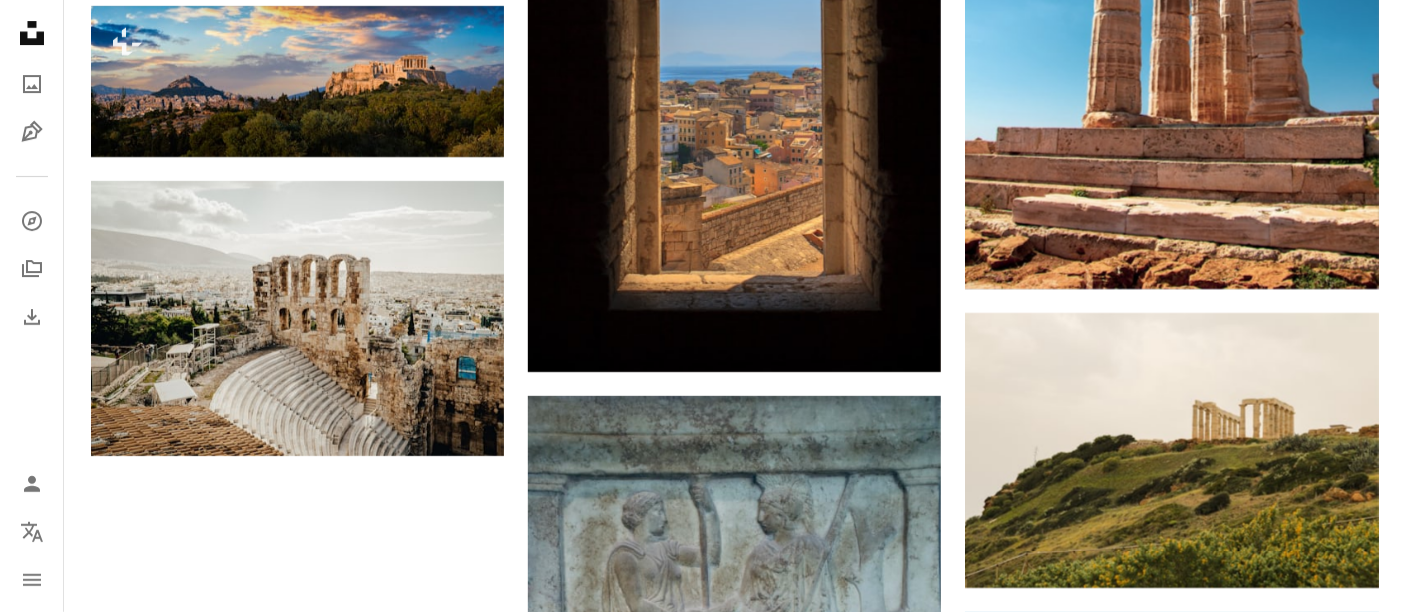 scroll, scrollTop: 2333, scrollLeft: 0, axis: vertical 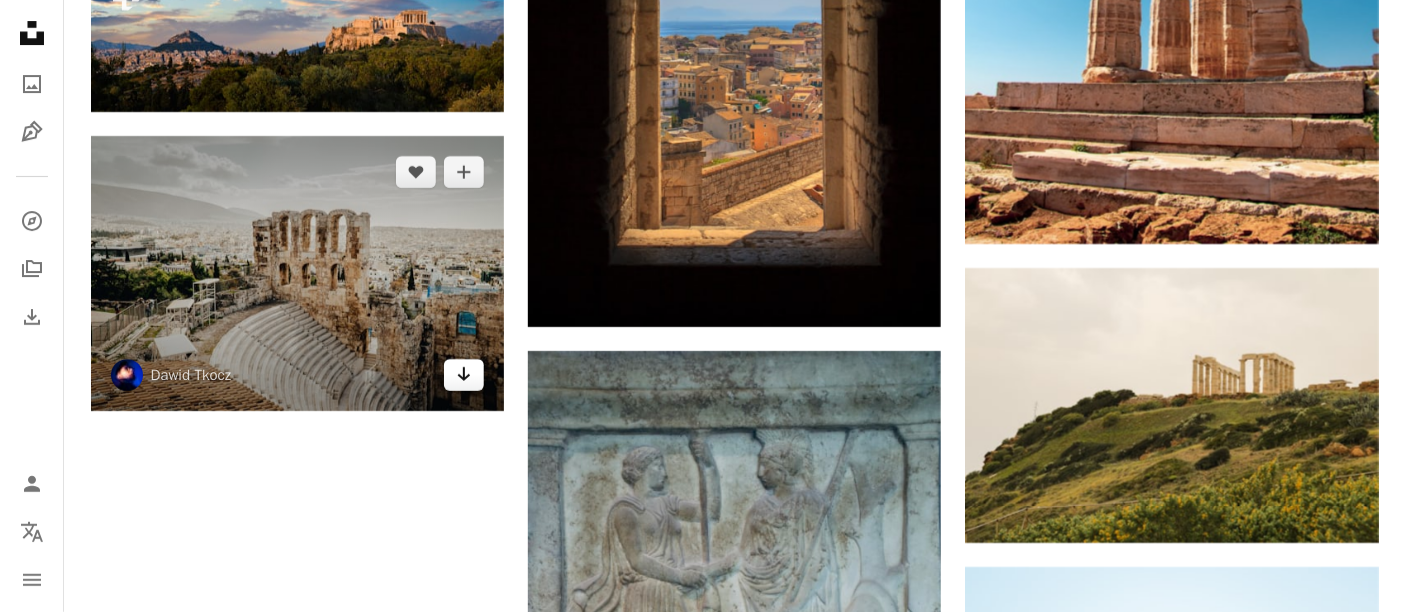 click on "Arrow pointing down" 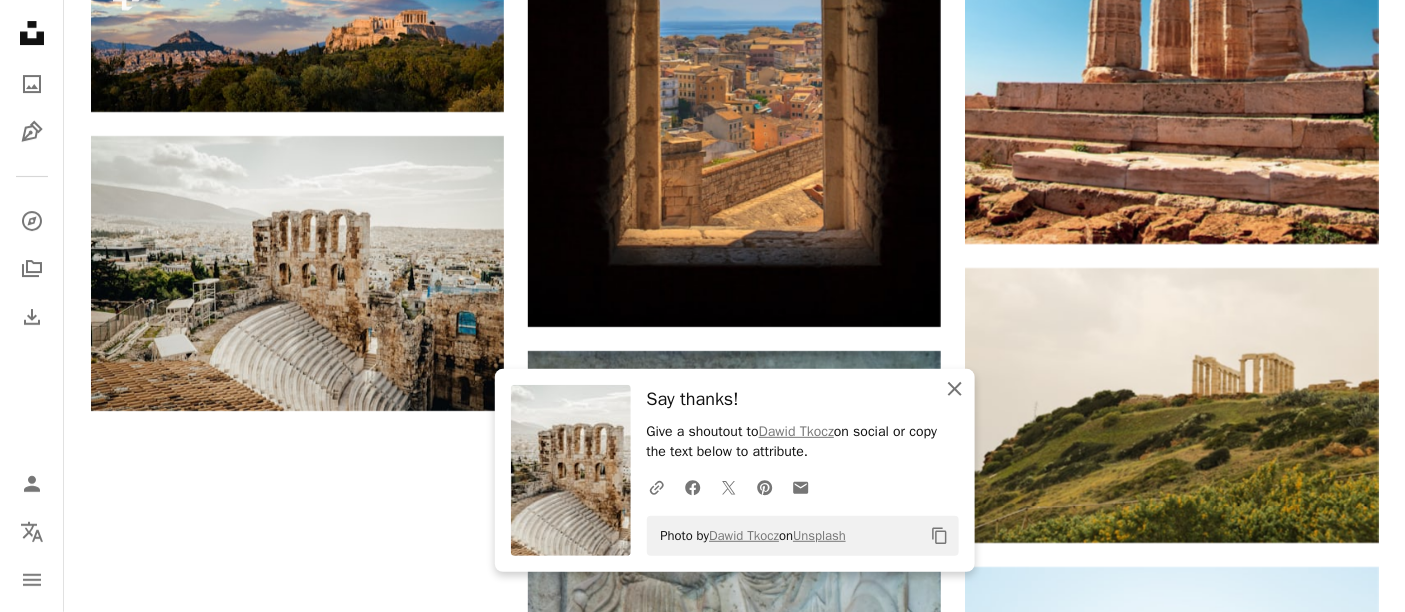 click on "An X shape" 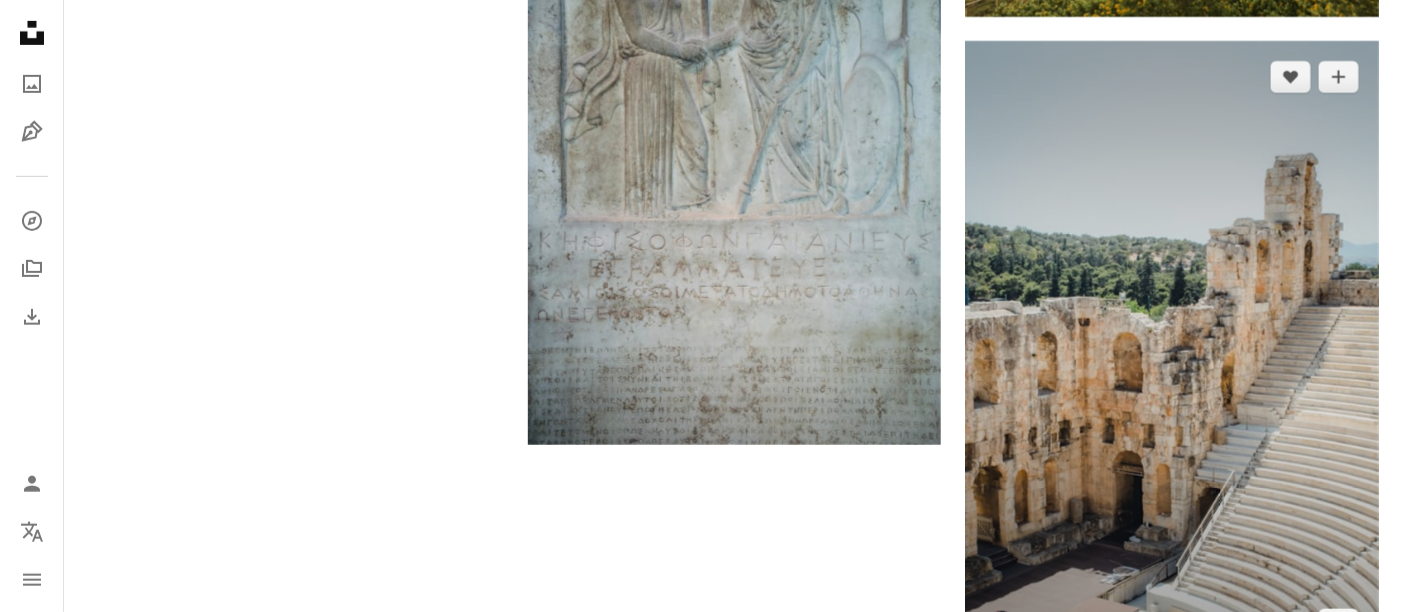 scroll, scrollTop: 2888, scrollLeft: 0, axis: vertical 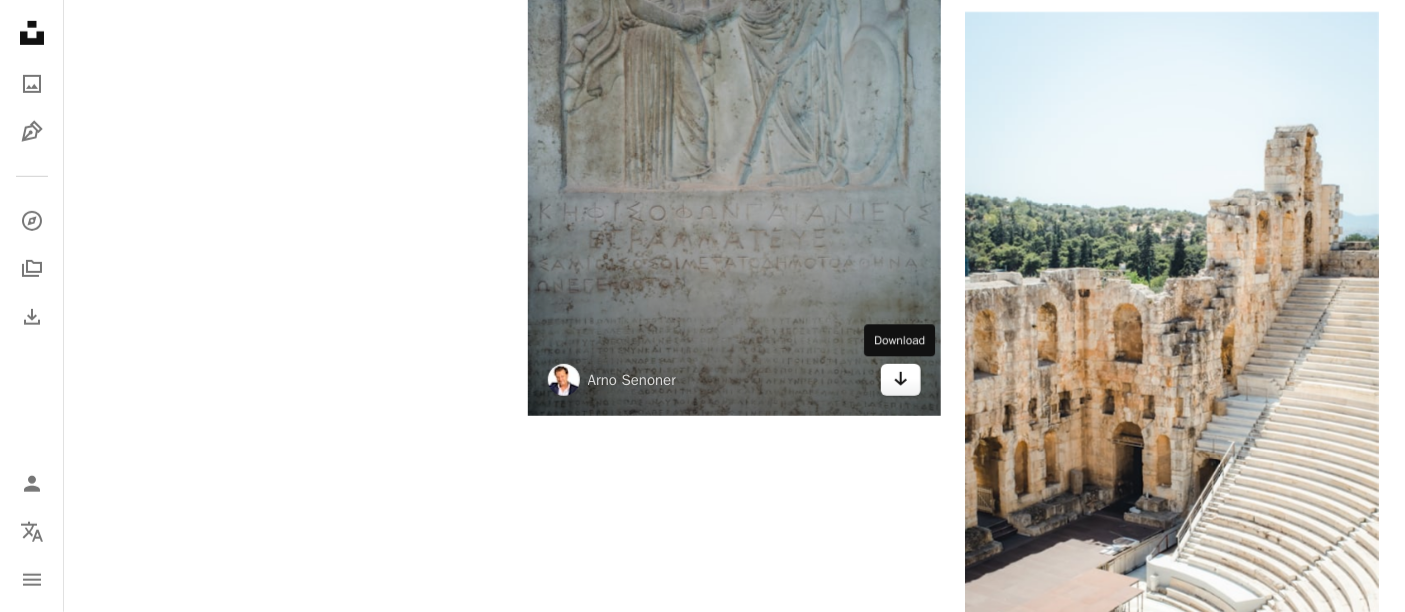 click on "Arrow pointing down" 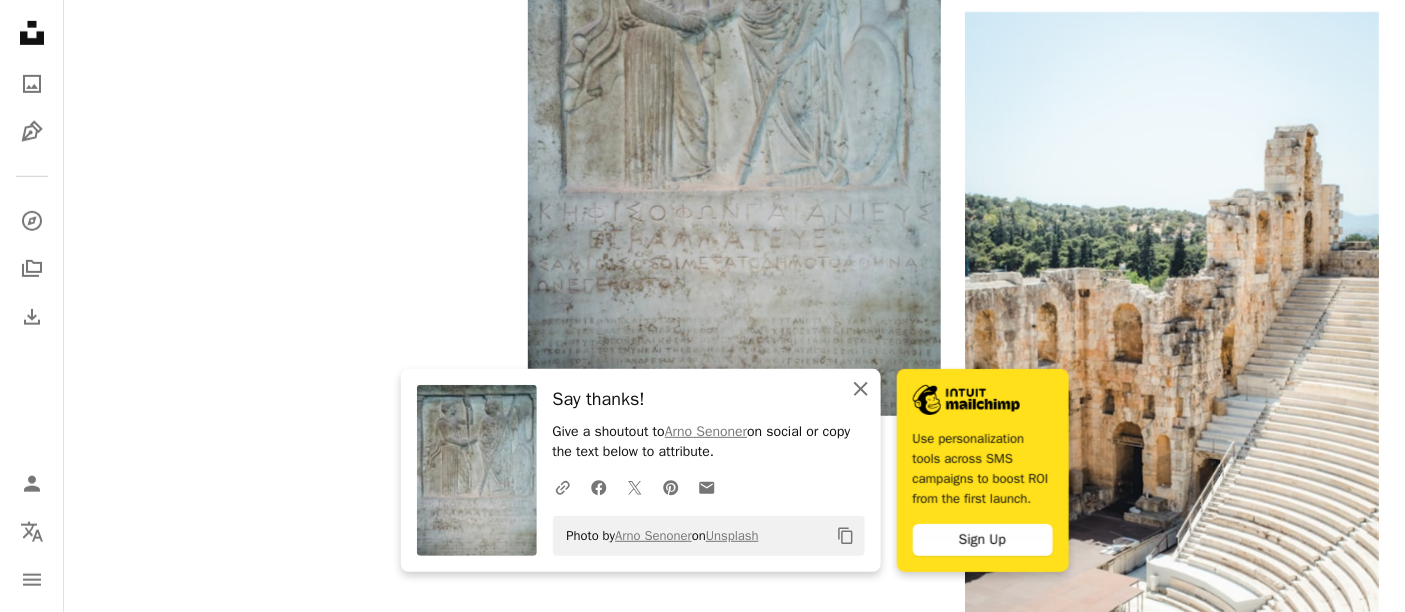 click on "An X shape" 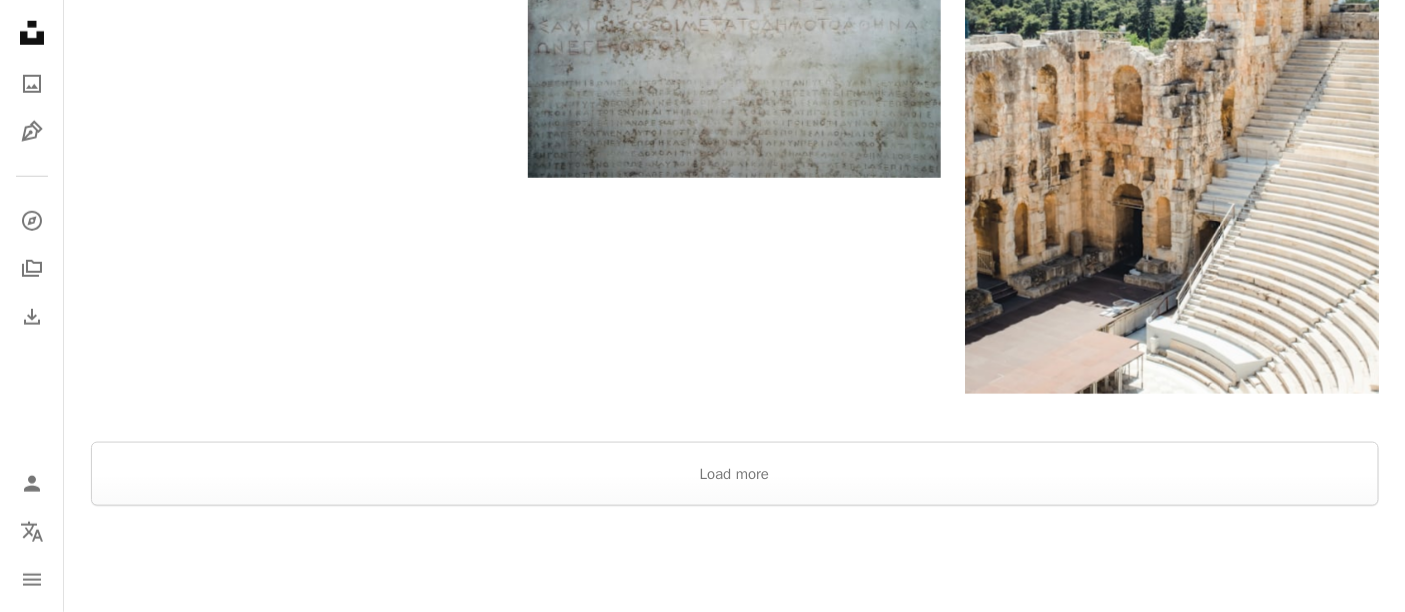 scroll, scrollTop: 3111, scrollLeft: 0, axis: vertical 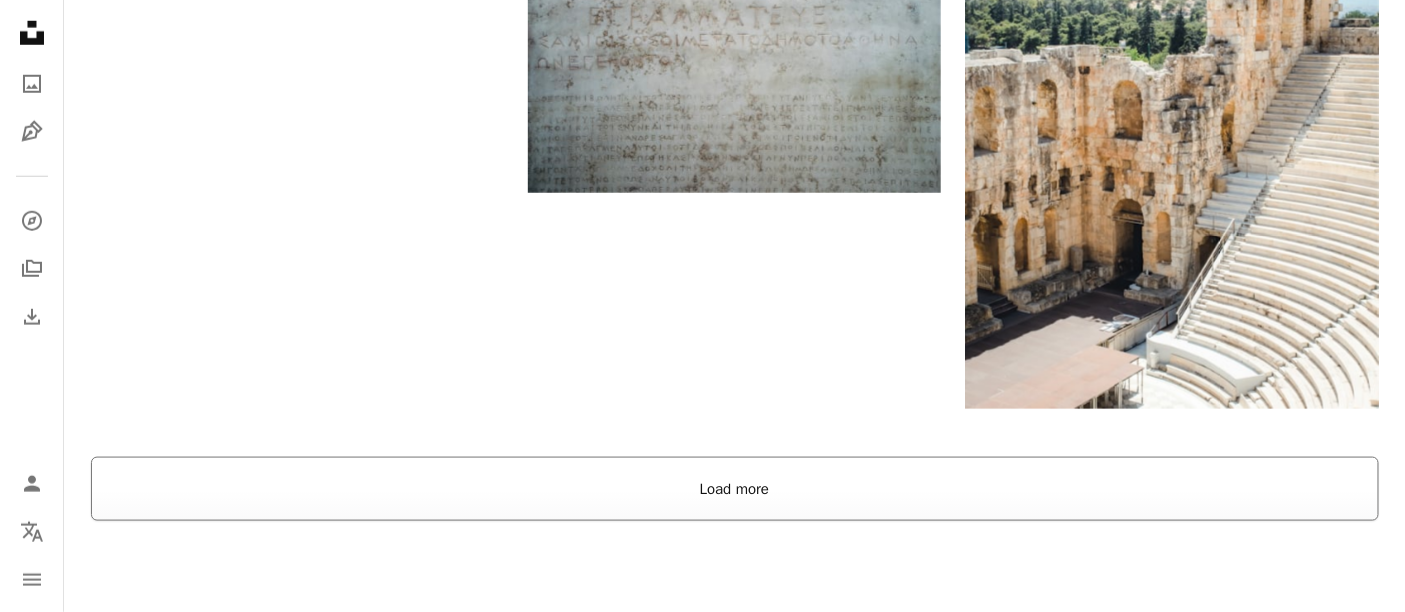 click on "Load more" at bounding box center (735, 489) 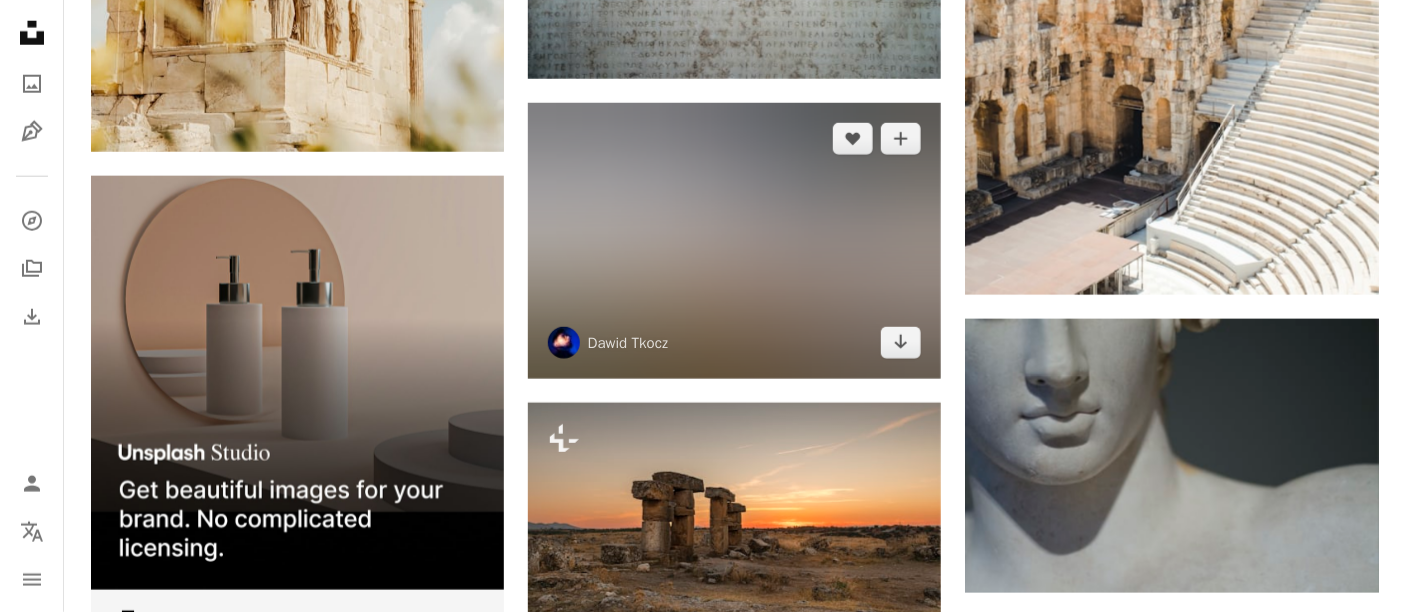 scroll, scrollTop: 3333, scrollLeft: 0, axis: vertical 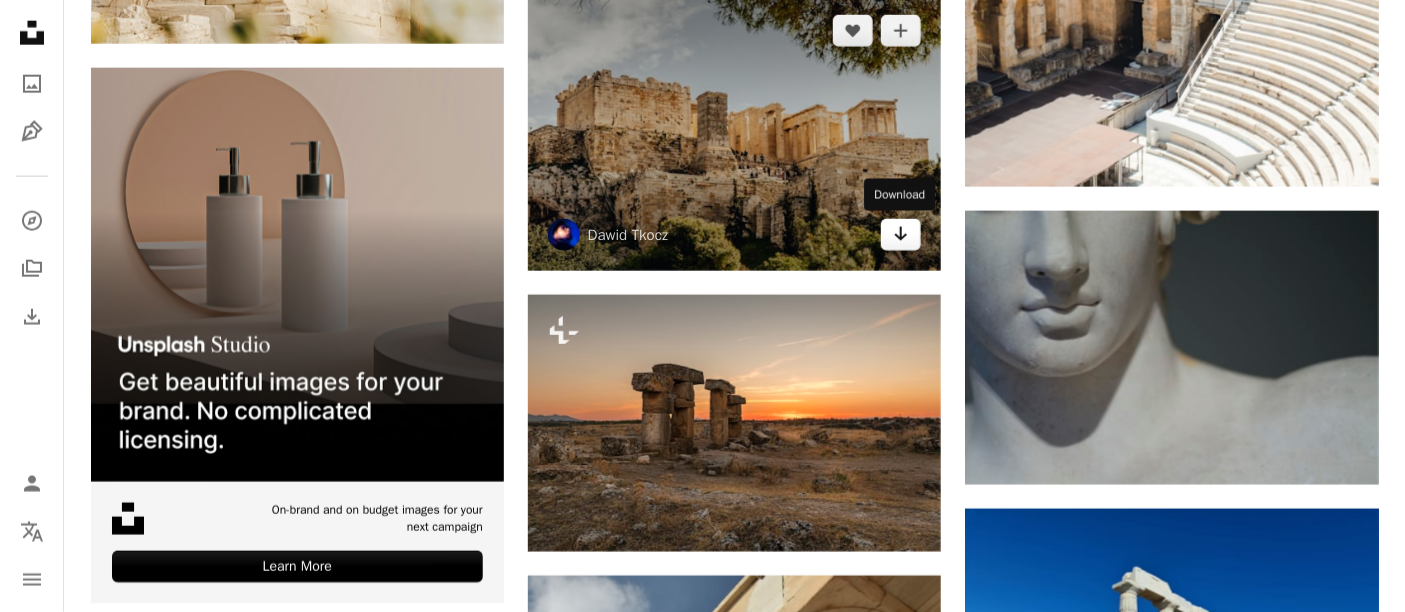 click on "Arrow pointing down" at bounding box center (901, 235) 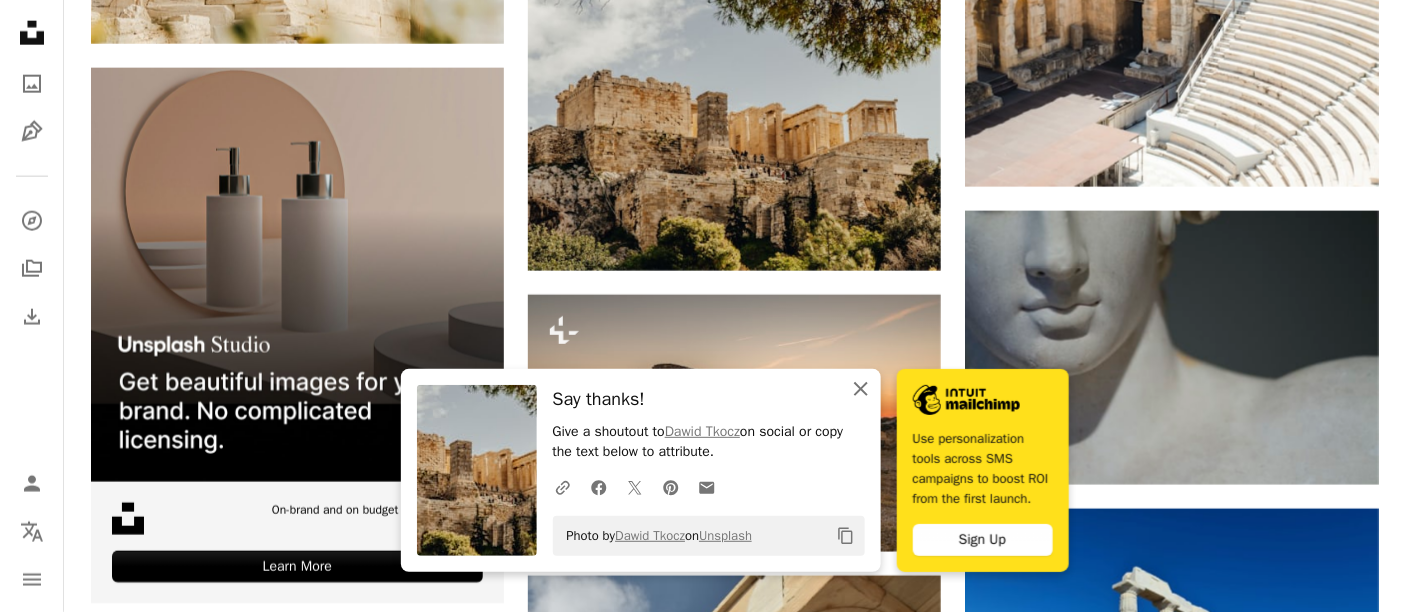 click 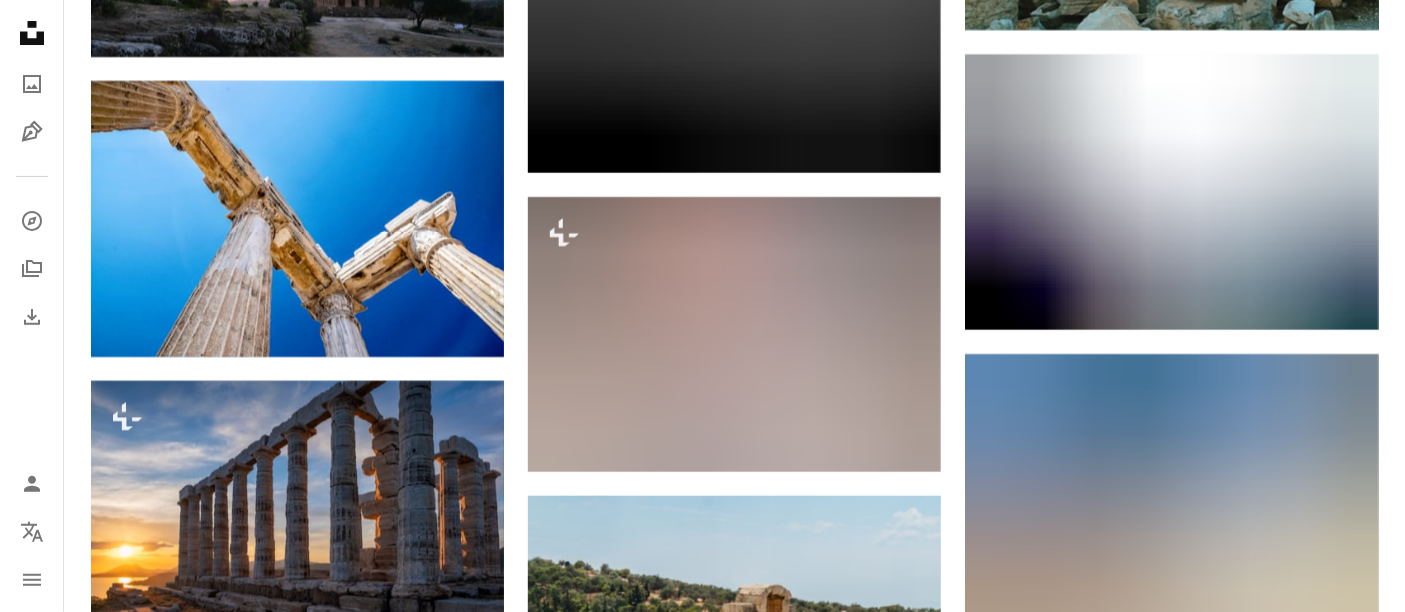 scroll, scrollTop: 5111, scrollLeft: 0, axis: vertical 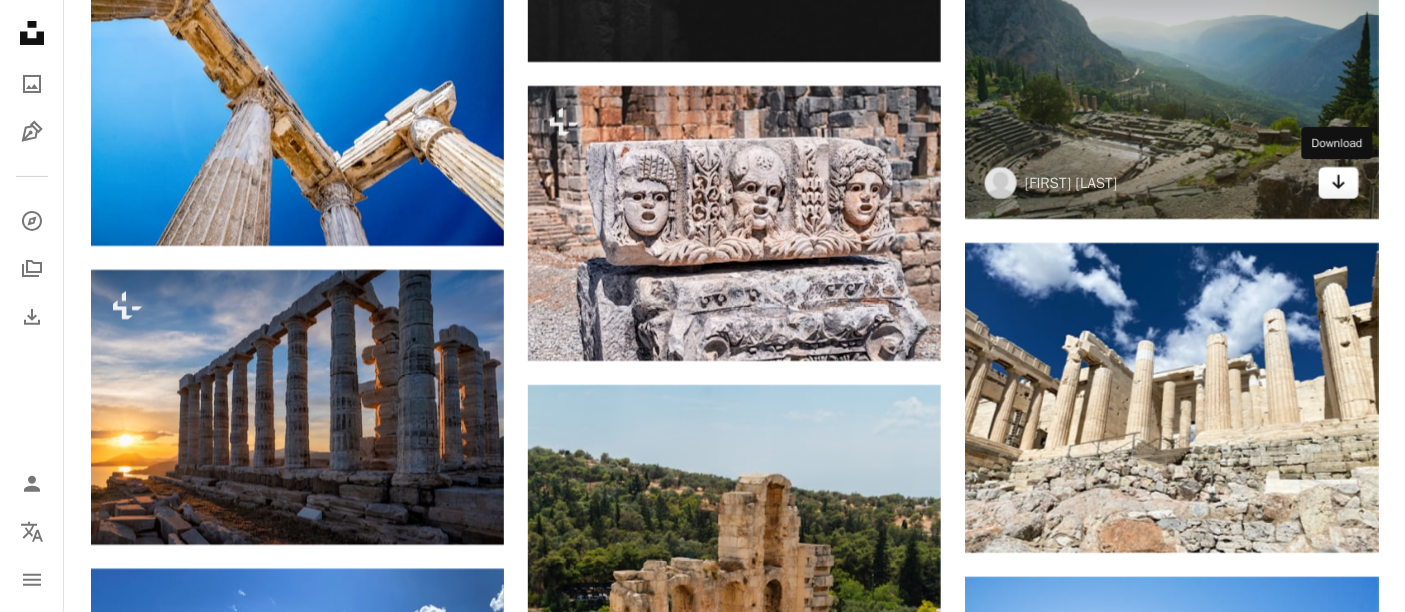 click on "Arrow pointing down" 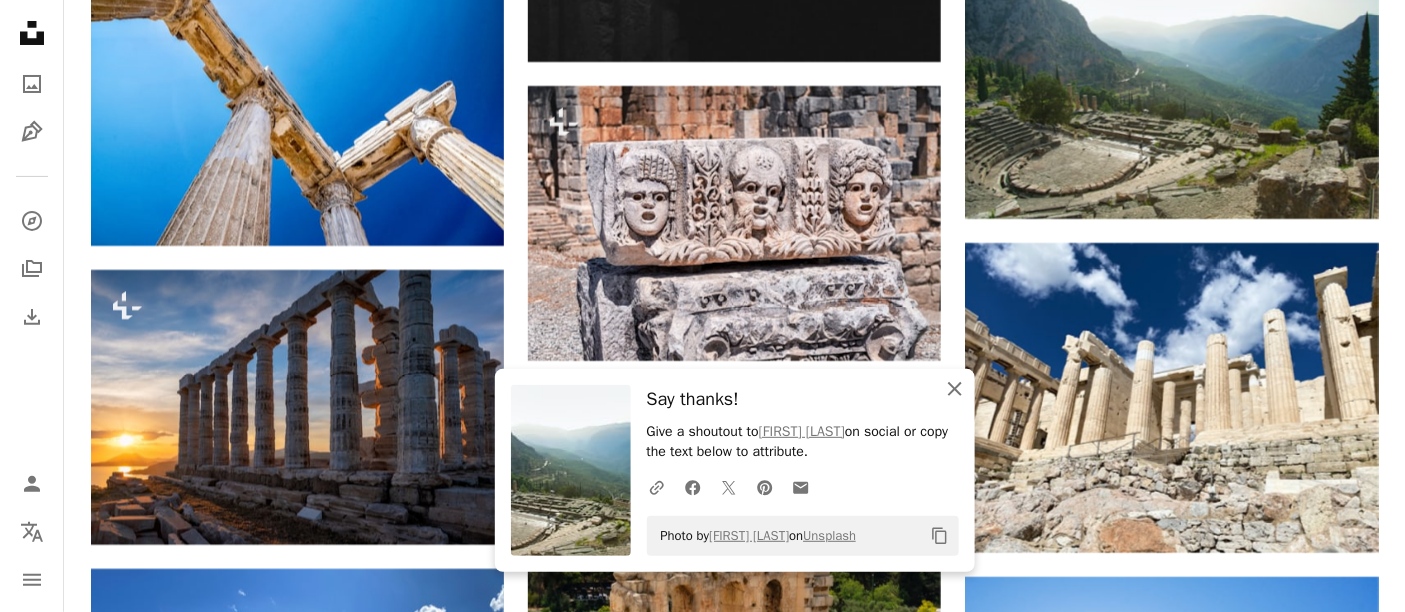 click 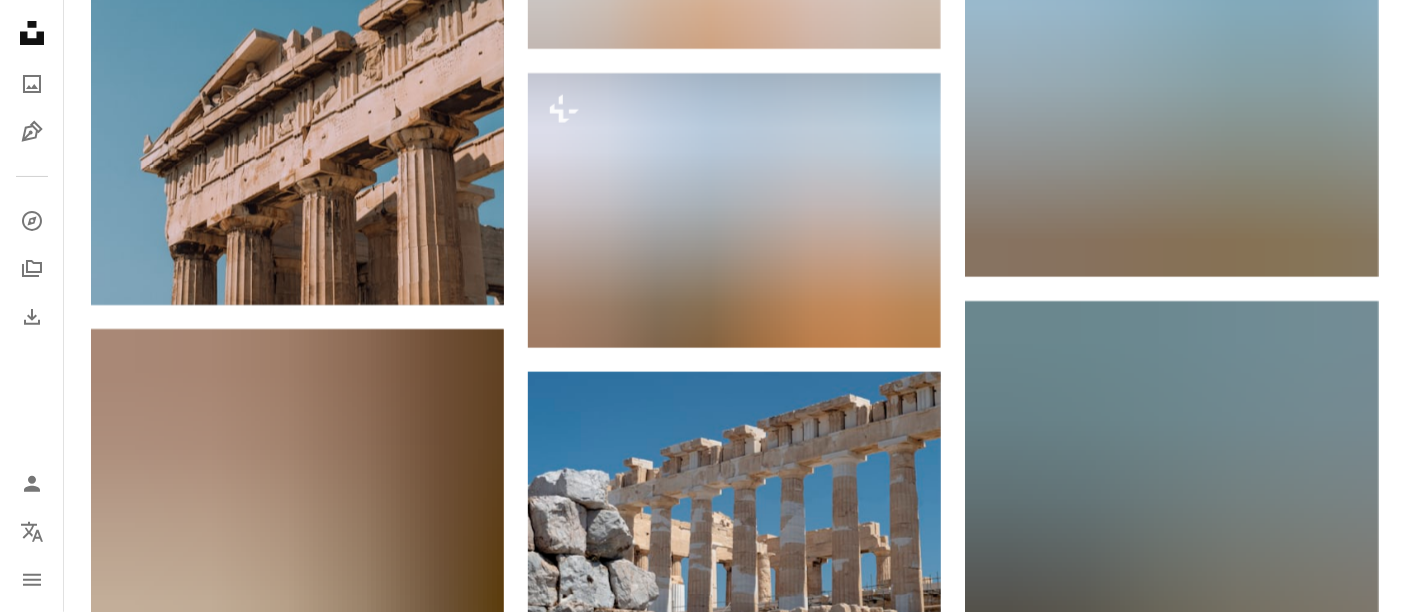 scroll, scrollTop: 7666, scrollLeft: 0, axis: vertical 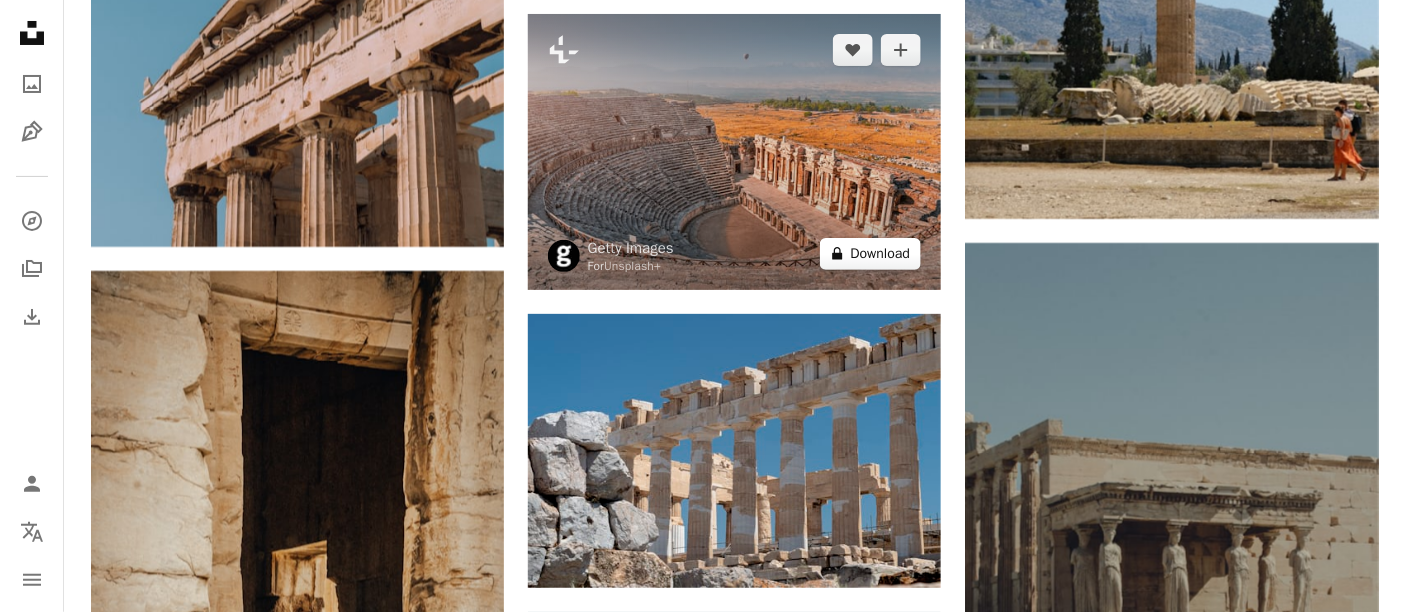 click on "A lock Download" at bounding box center (871, 254) 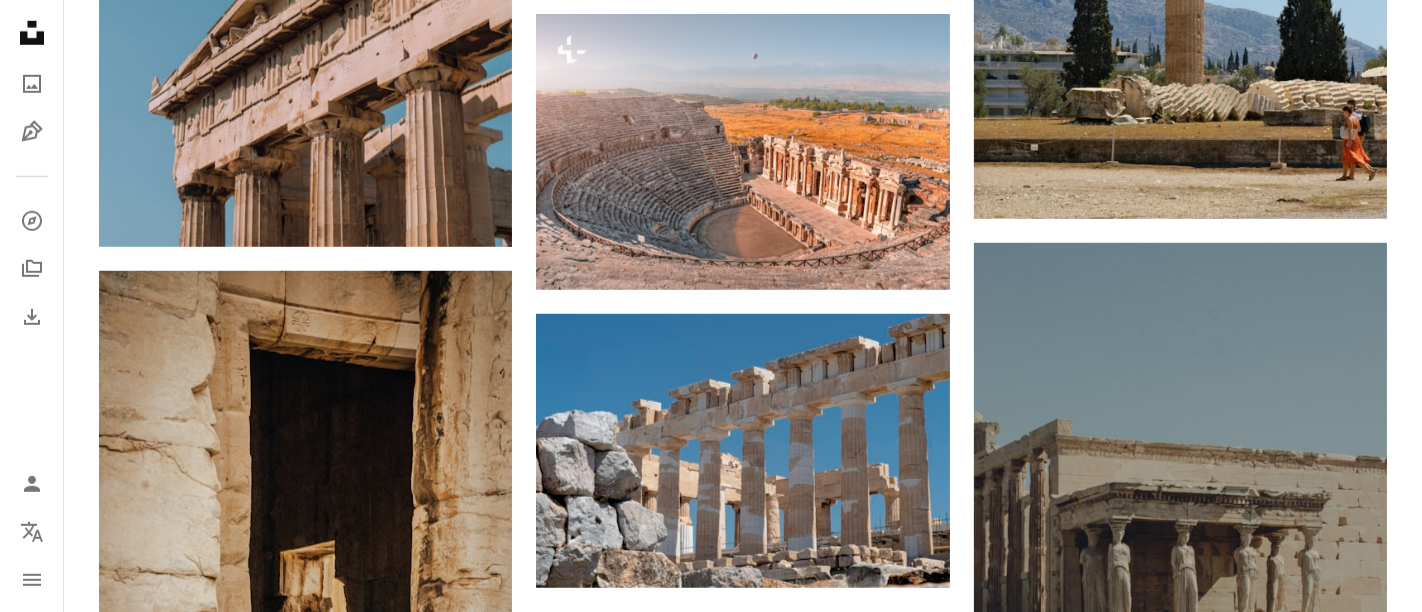 click on "An X shape Premium, ready to use images. Get unlimited access. A plus sign Members-only content added monthly A plus sign Unlimited royalty-free downloads A plus sign Illustrations  New A plus sign Enhanced legal protections yearly 65%  off monthly $20   $7 USD per month * Get  Unsplash+ * When paid annually, billed upfront  $84 Taxes where applicable. Renews automatically. Cancel anytime." at bounding box center [711, 4789] 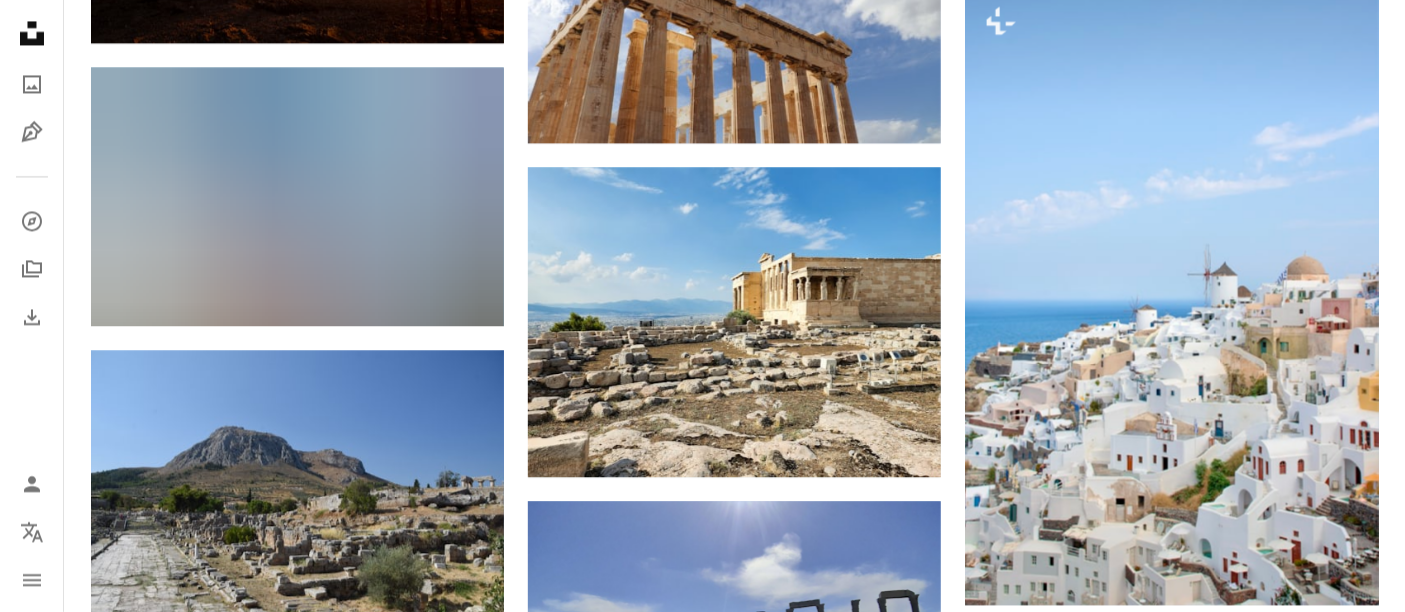 scroll, scrollTop: 11666, scrollLeft: 0, axis: vertical 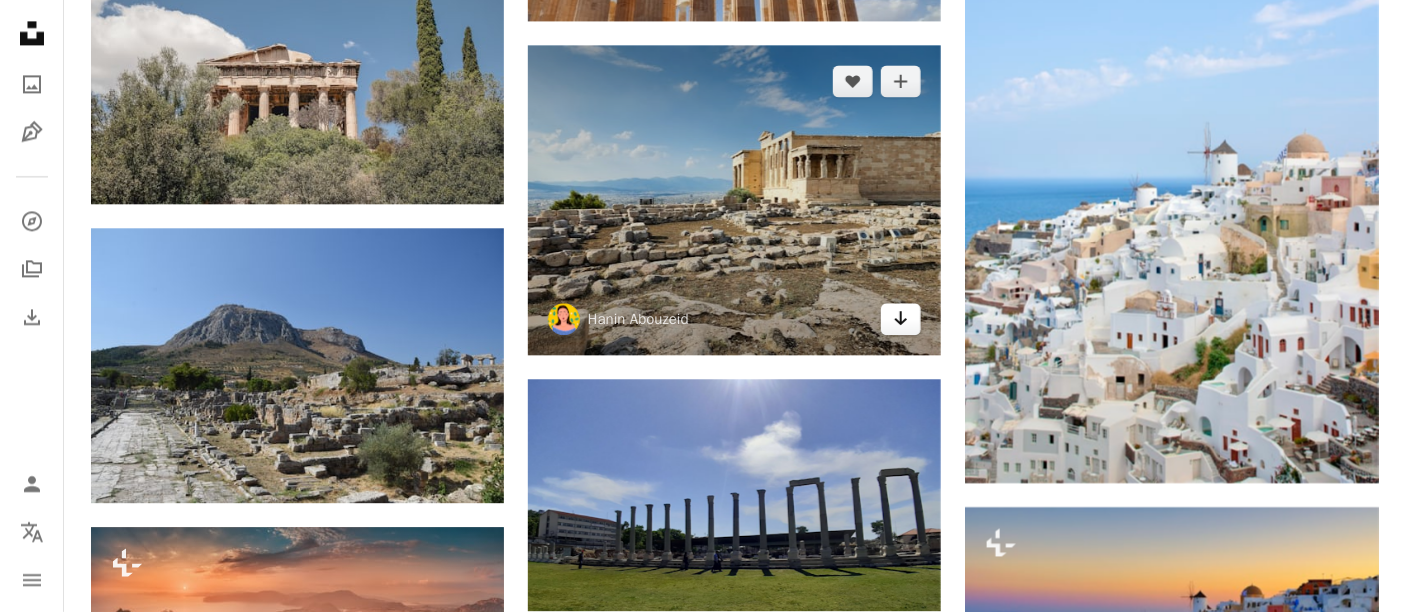 click on "Arrow pointing down" 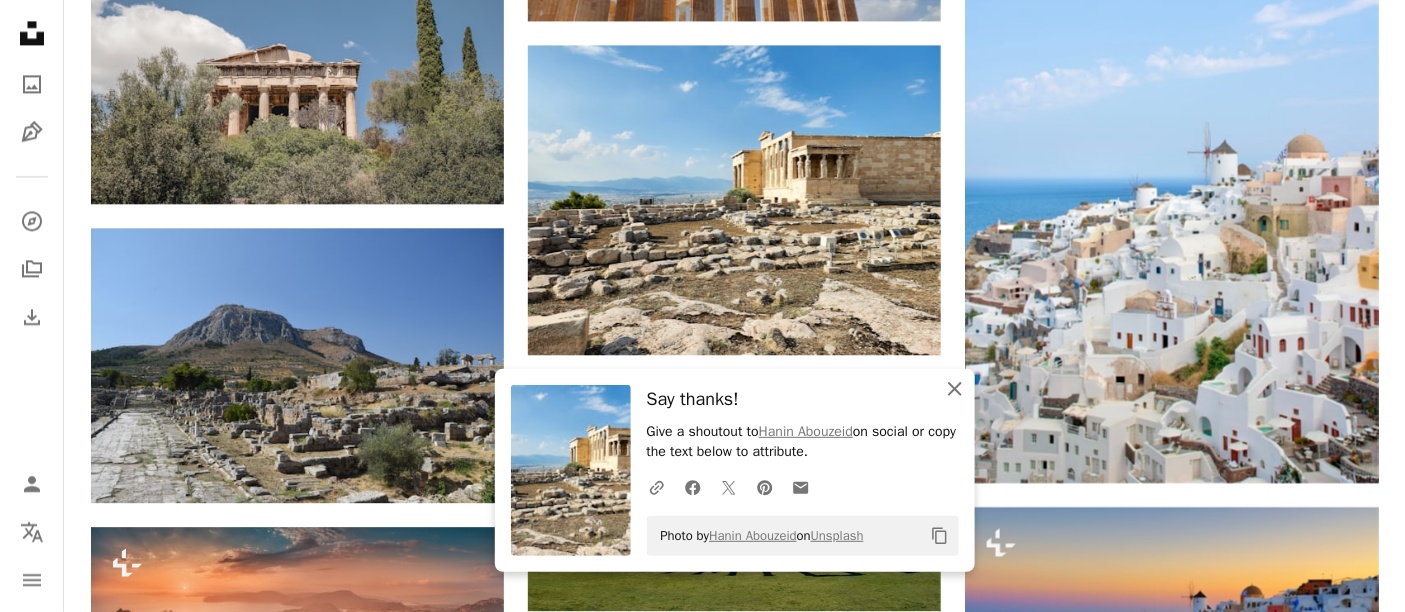 click 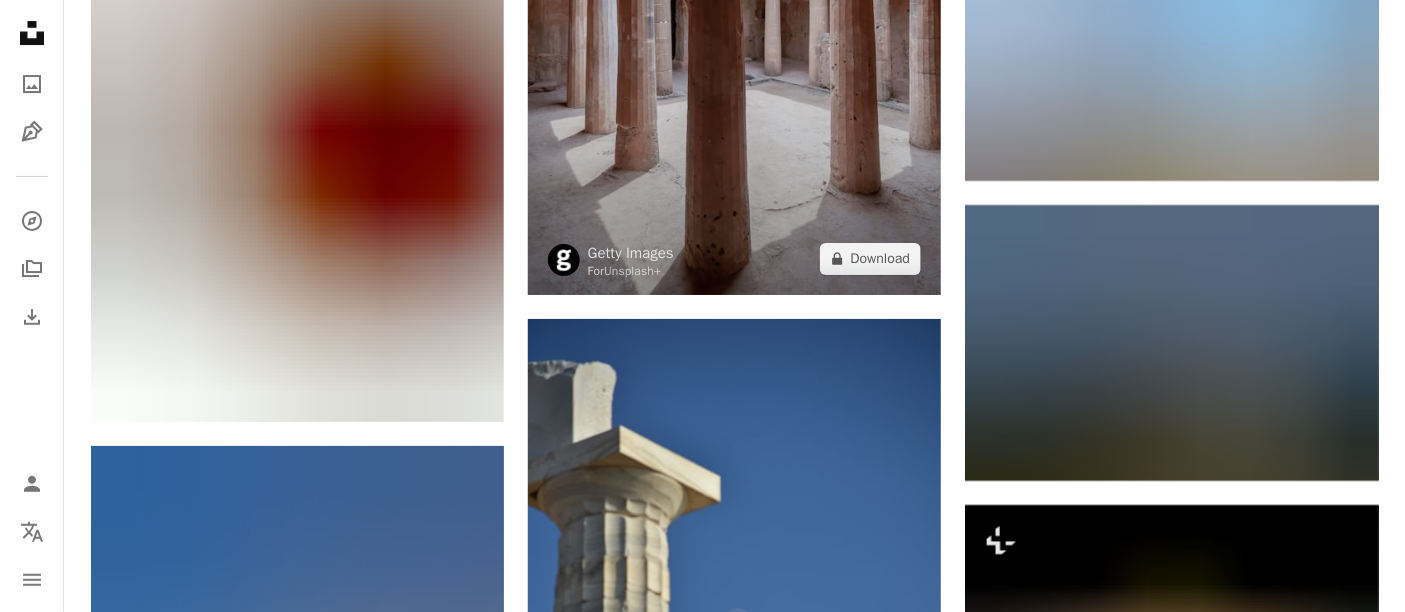 scroll, scrollTop: 12555, scrollLeft: 0, axis: vertical 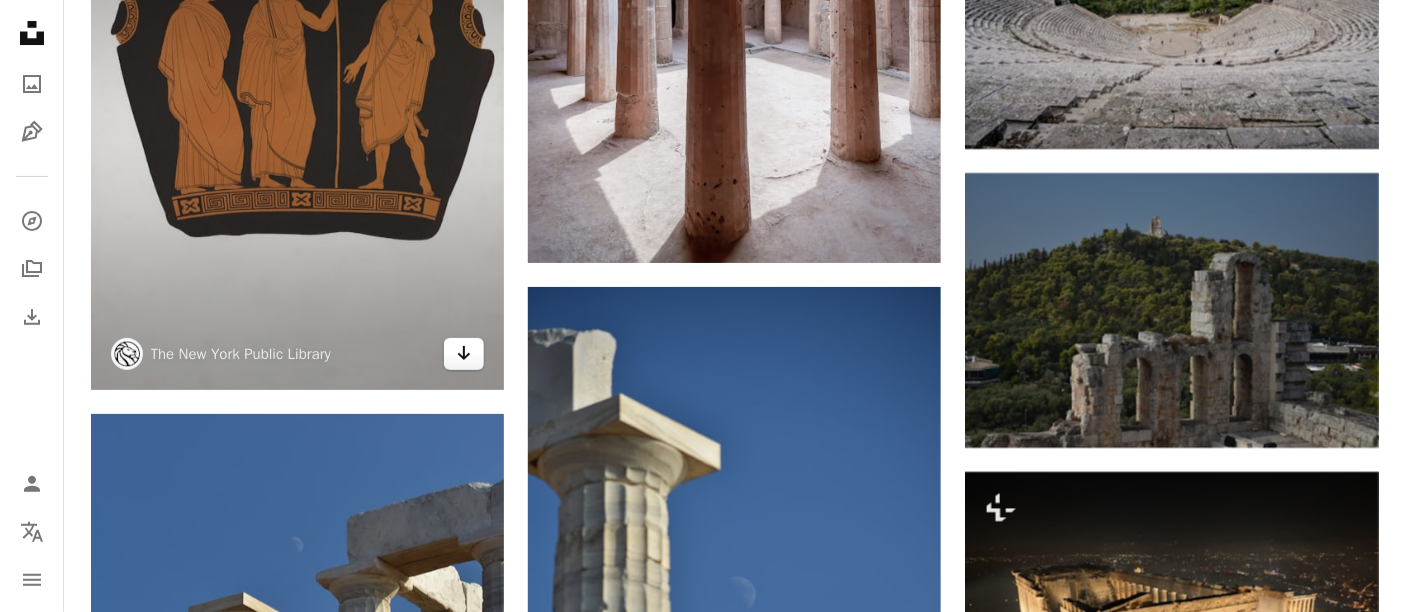 click on "Arrow pointing down" 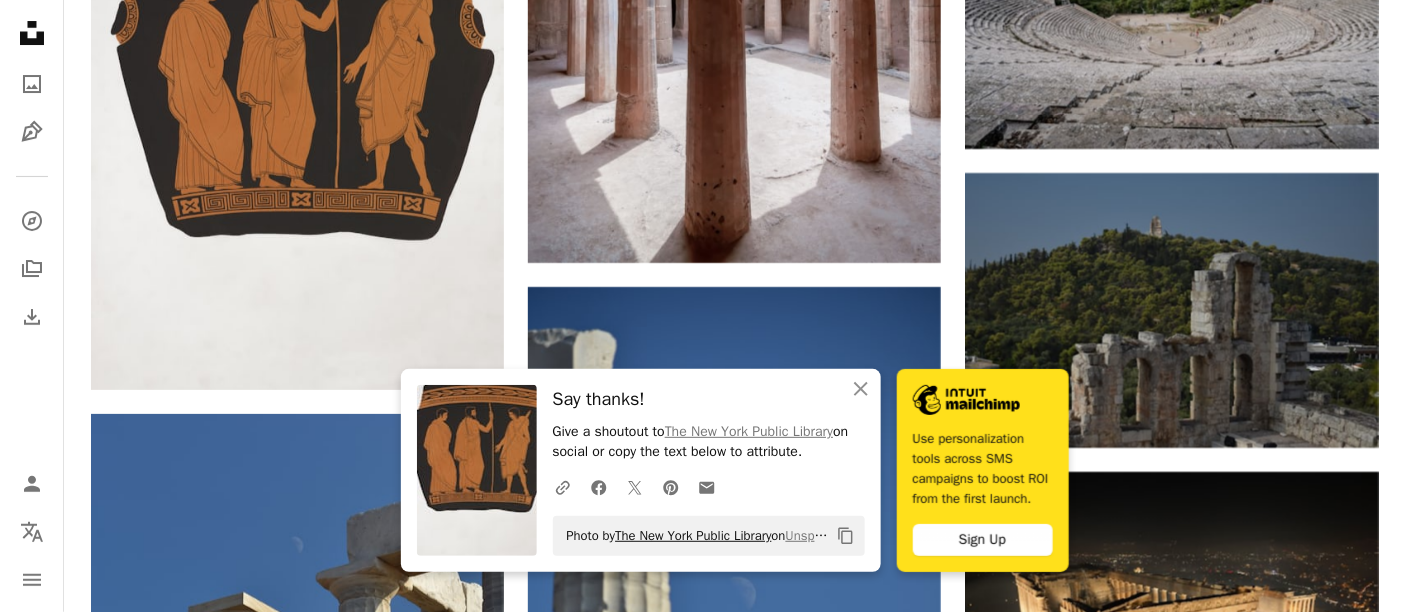 click on "The New York Public Library" at bounding box center (693, 535) 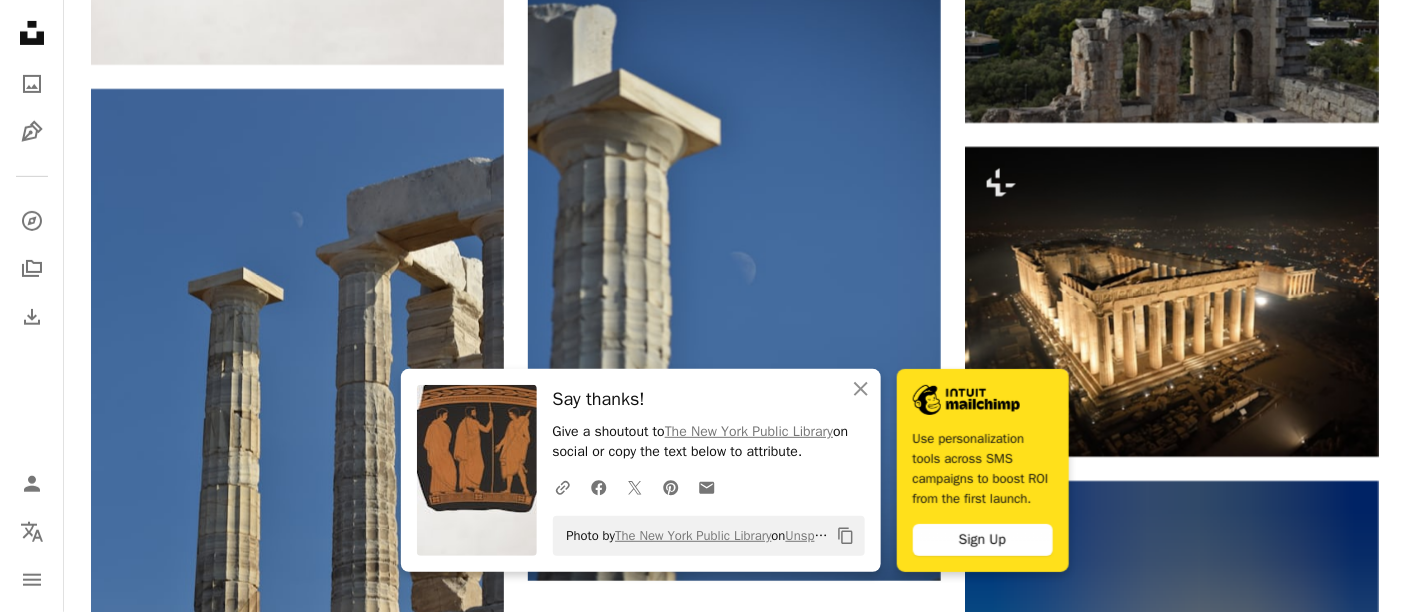 scroll, scrollTop: 12888, scrollLeft: 0, axis: vertical 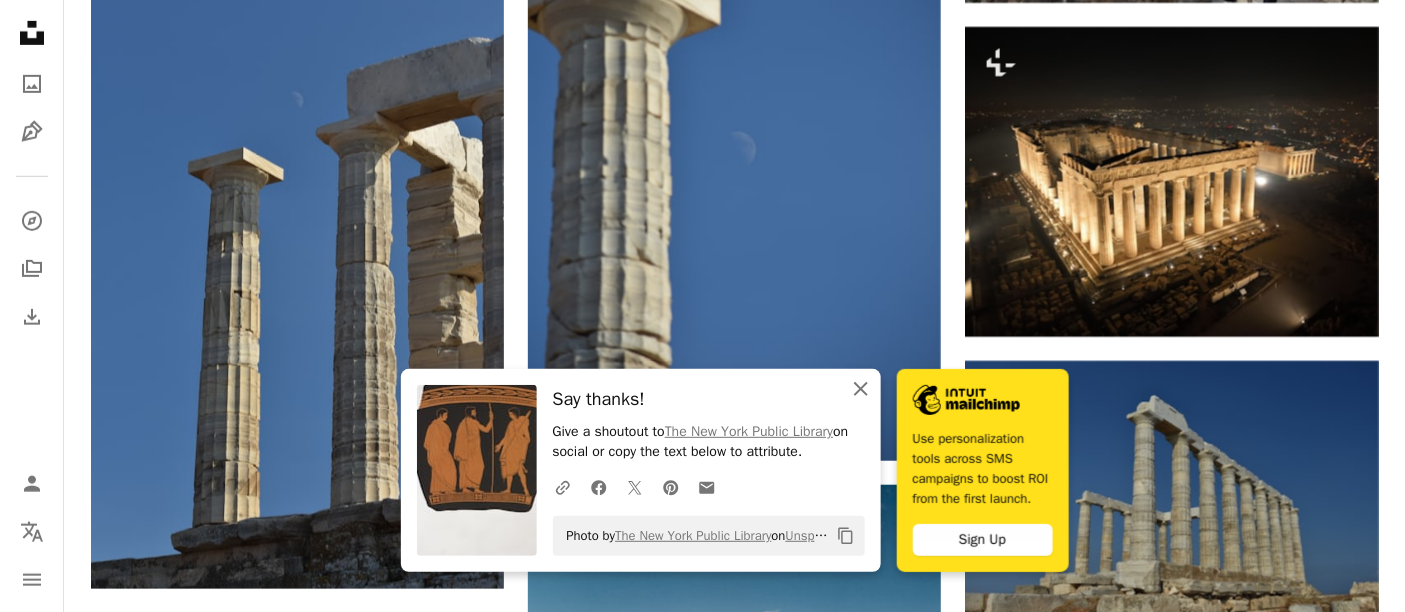 click on "An X shape" 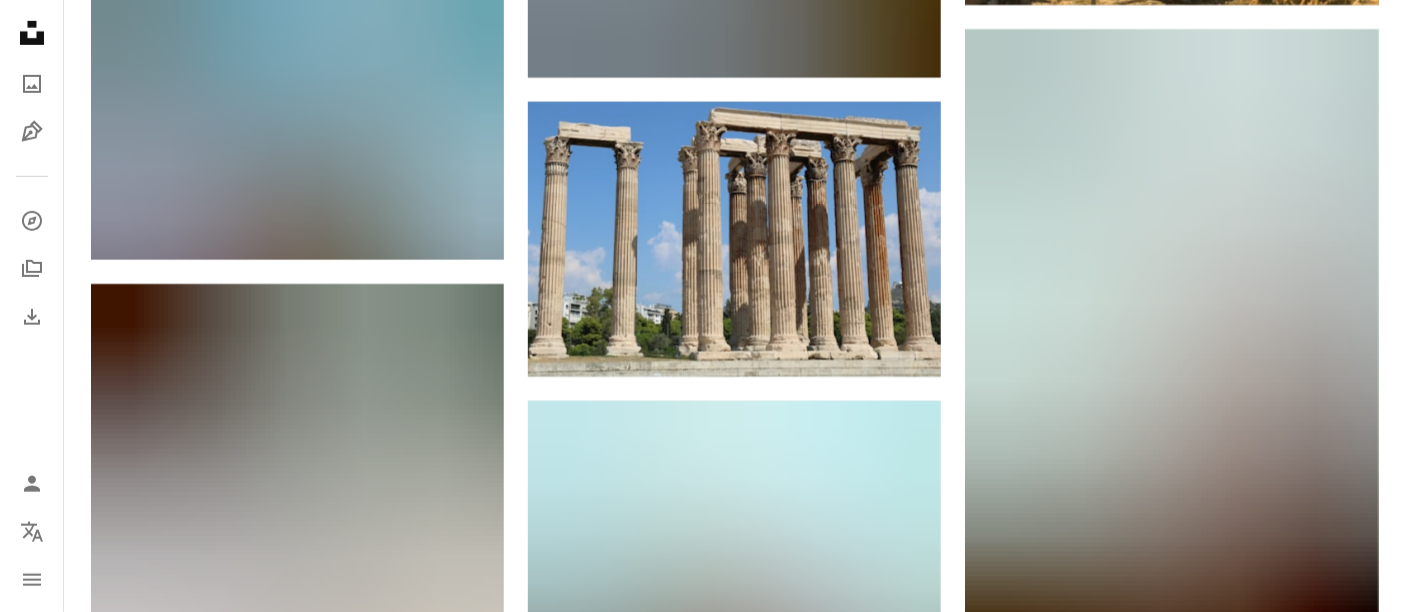 scroll, scrollTop: 15444, scrollLeft: 0, axis: vertical 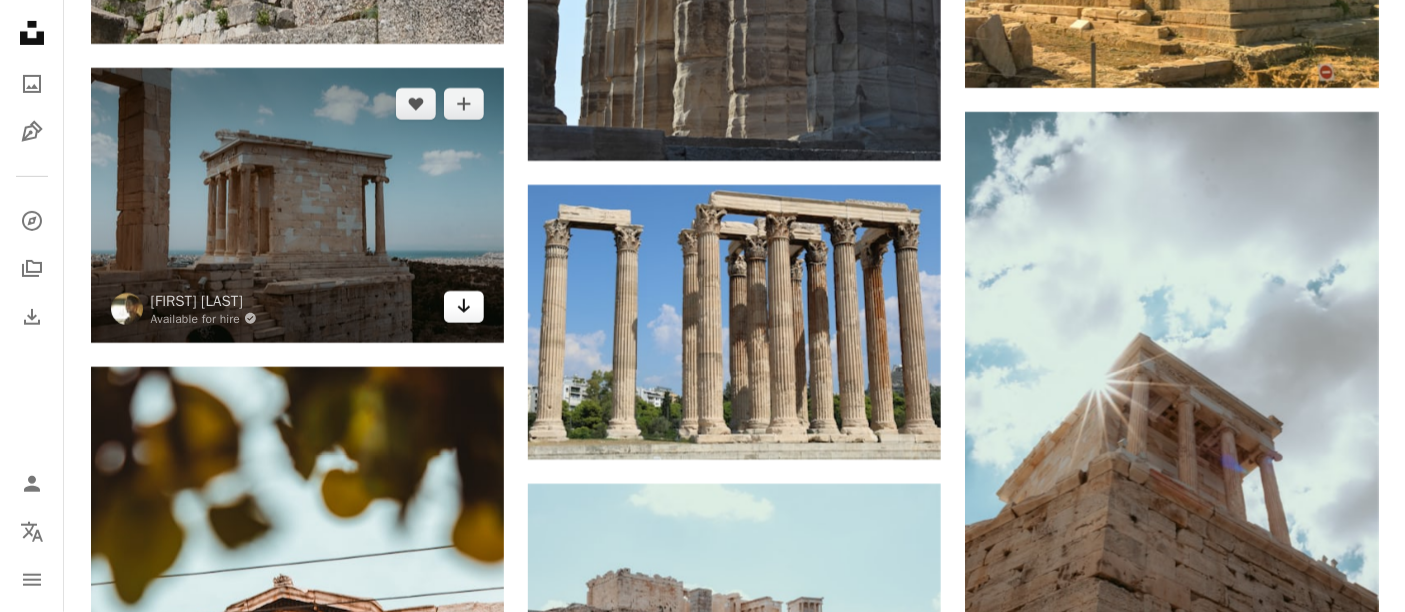 click 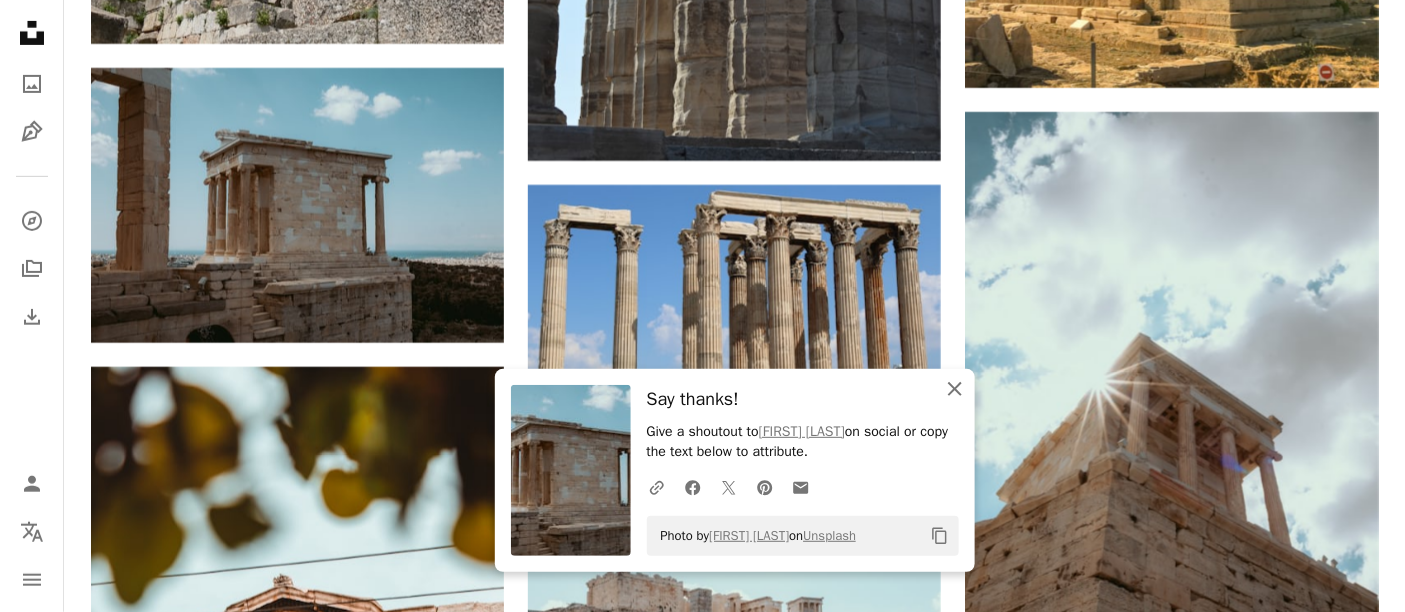 click on "An X shape" 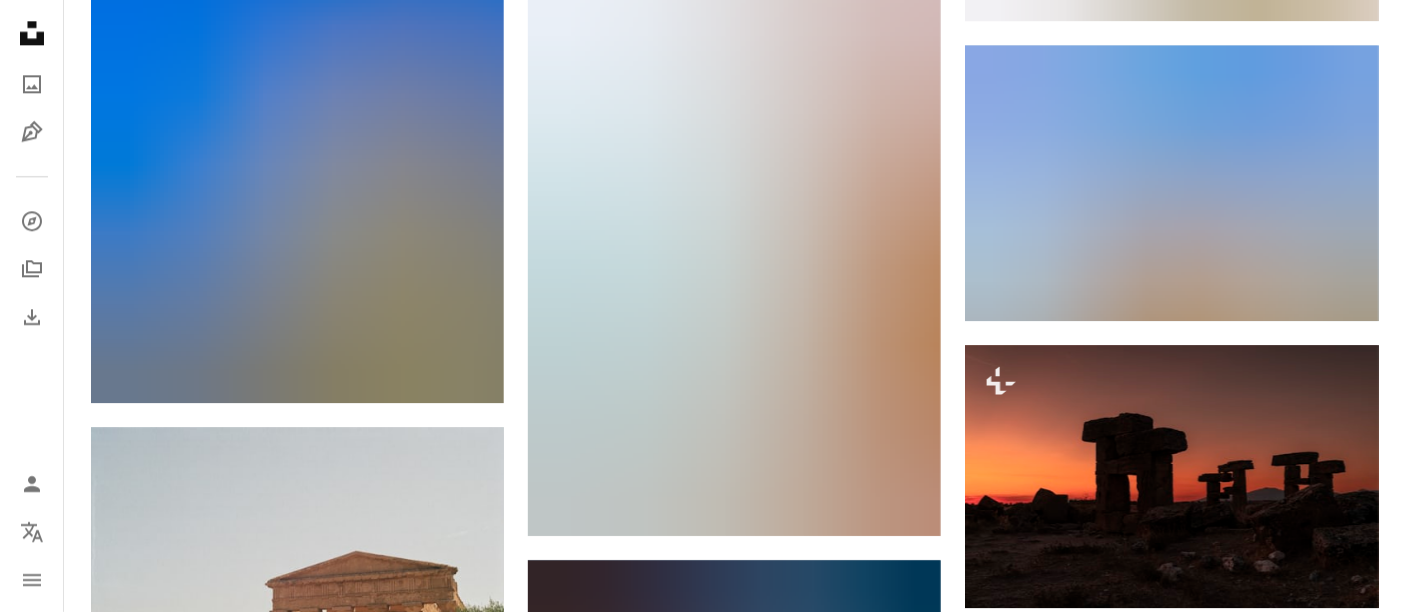 scroll, scrollTop: 16888, scrollLeft: 0, axis: vertical 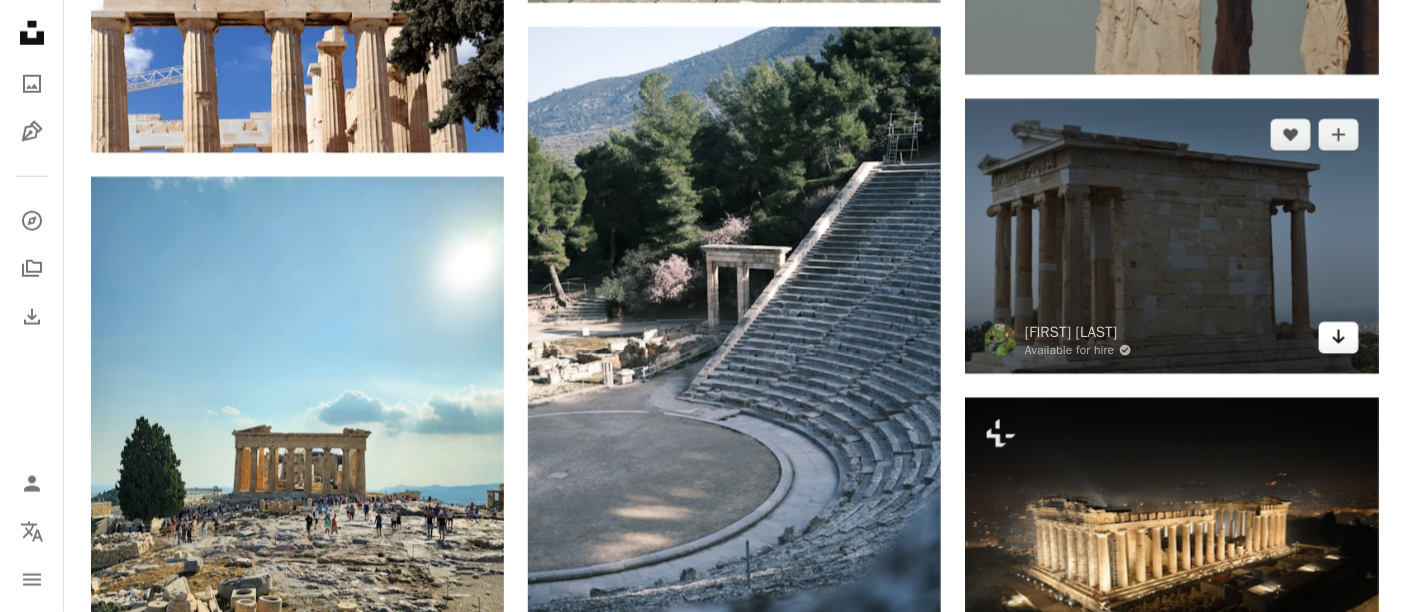 click on "Arrow pointing down" 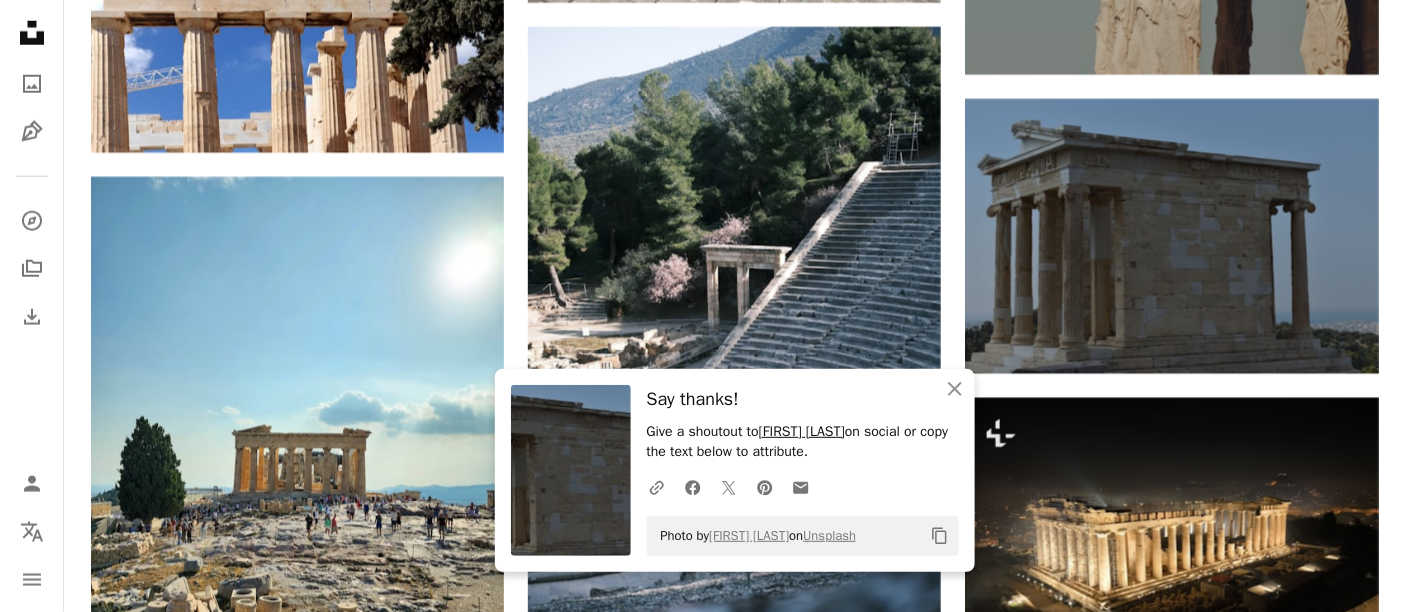 click on "[FIRST] [LAST]" at bounding box center [802, 431] 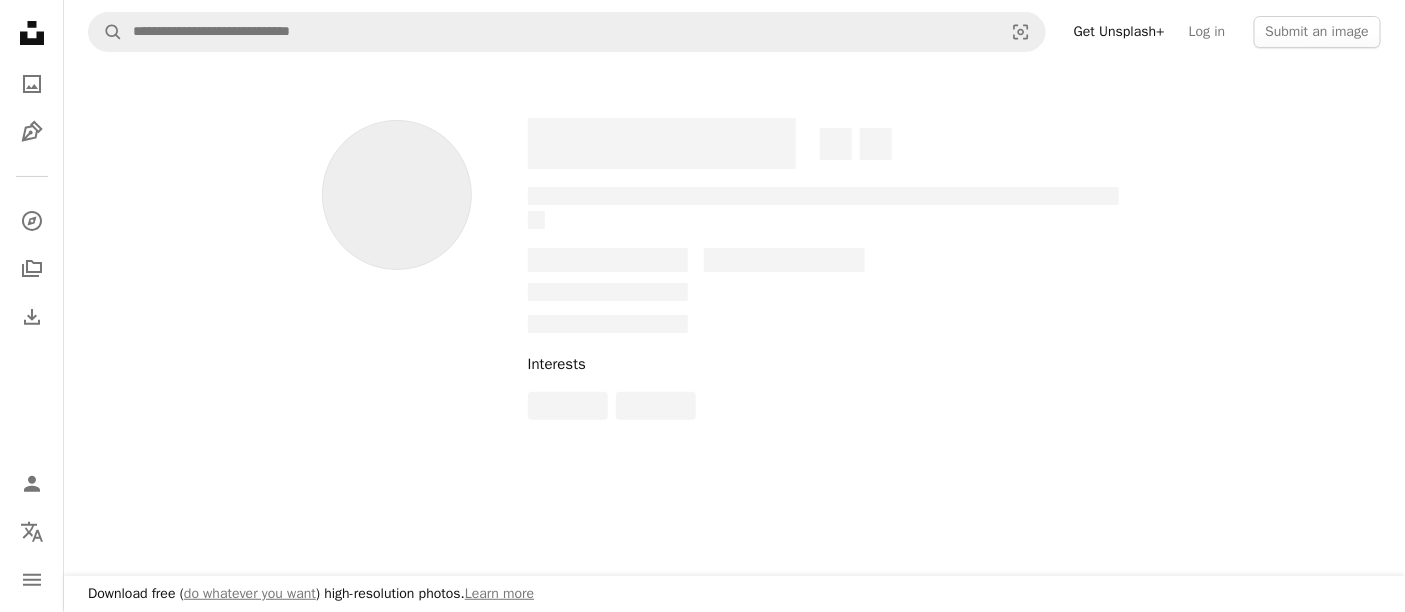 scroll, scrollTop: 0, scrollLeft: 0, axis: both 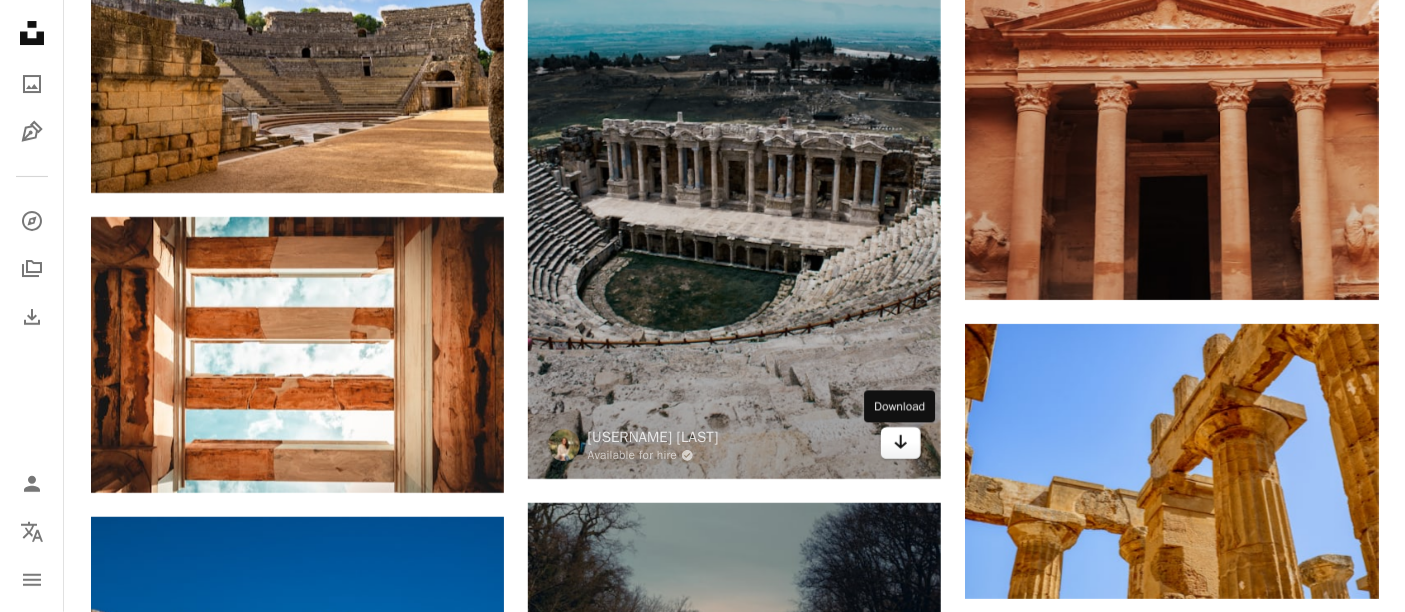 click on "Arrow pointing down" at bounding box center (901, 443) 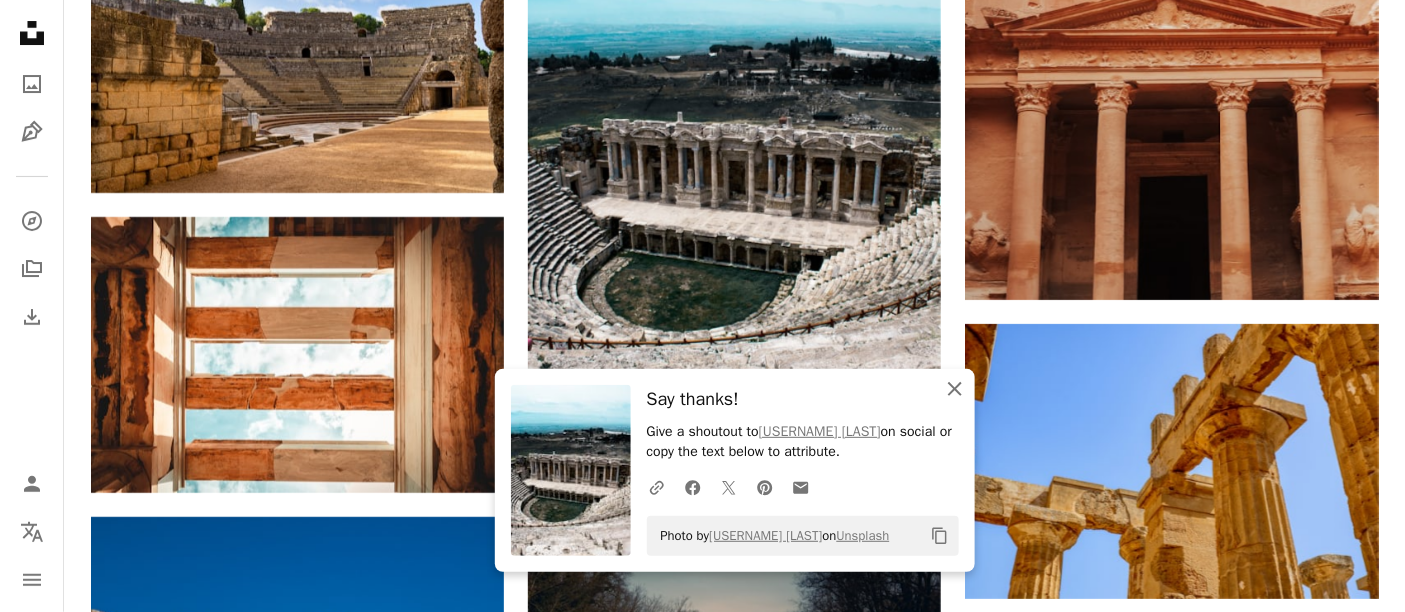 click on "An X shape" 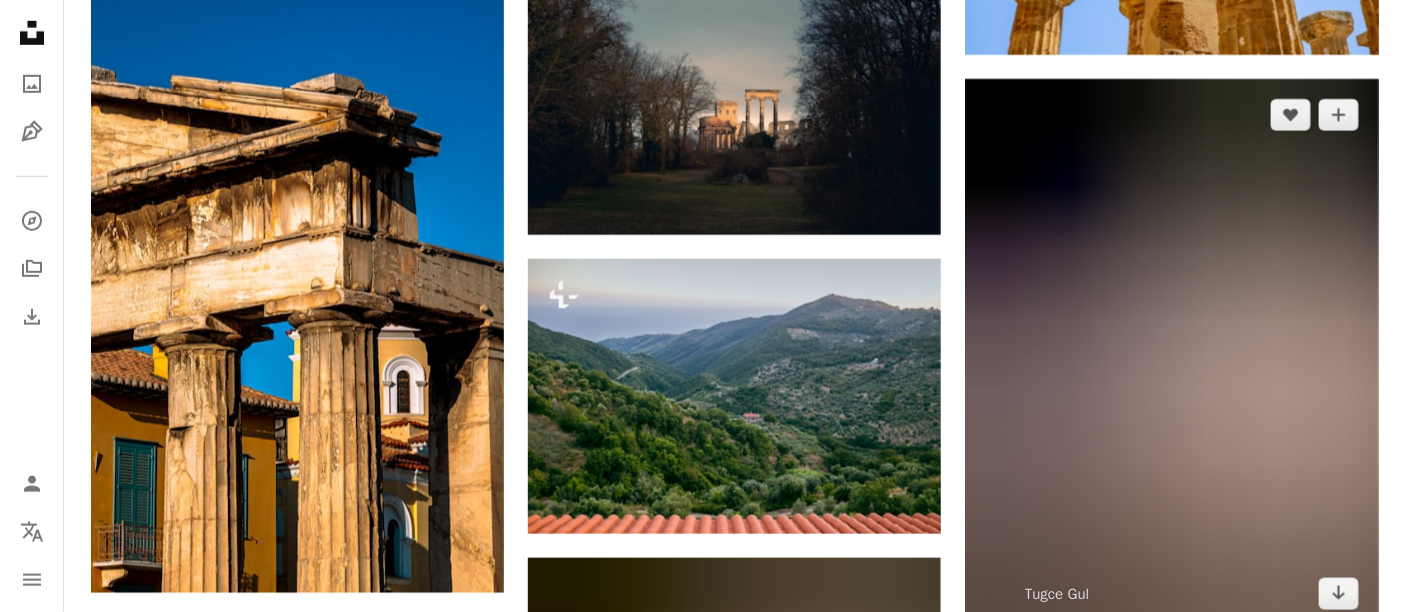 scroll, scrollTop: 20686, scrollLeft: 0, axis: vertical 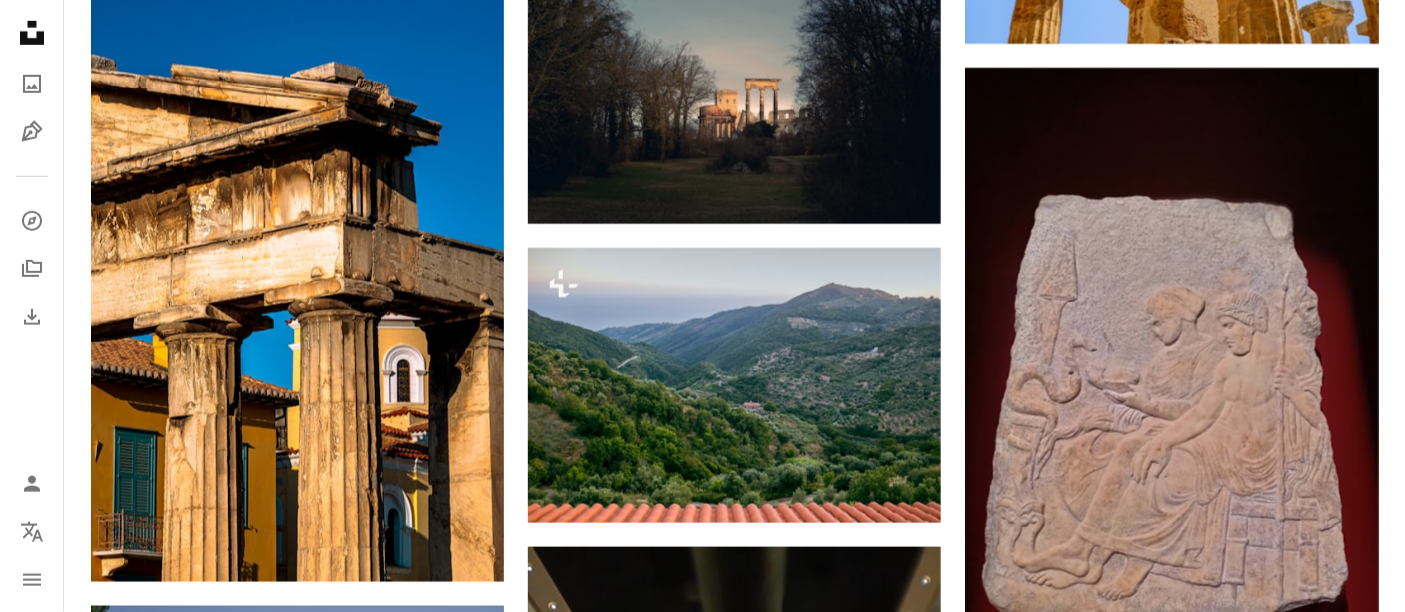 click on "Plus sign for Unsplash+ A heart A plus sign Getty Images For Unsplash+ A lock Download A heart A plus sign [FIRST] [LAST] Available for hire A checkmark inside of a circle Arrow pointing down A heart A plus sign [FIRST] [LAST] Arrow pointing down Plus sign for Unsplash+ A heart A plus sign Getty Images For Unsplash+ A lock Download A heart A plus sign [FIRST] | [USERNAME] Arrow pointing down Plus sign for Unsplash+ A heart A plus sign Getty Images For Unsplash+ A lock Download A heart A plus sign [FIRST] [LAST] Arrow pointing down Plus sign for Unsplash+ A heart A plus sign Getty Images For Unsplash+ A lock Download A heart A plus sign [FIRST] [LAST] Arrow pointing down –– ––– ––– –– ––– – – ––– ––– –––– –– See up to 141% more revenue Sign Up Plus sign for Unsplash+ A heart For For" at bounding box center (735, -9023) 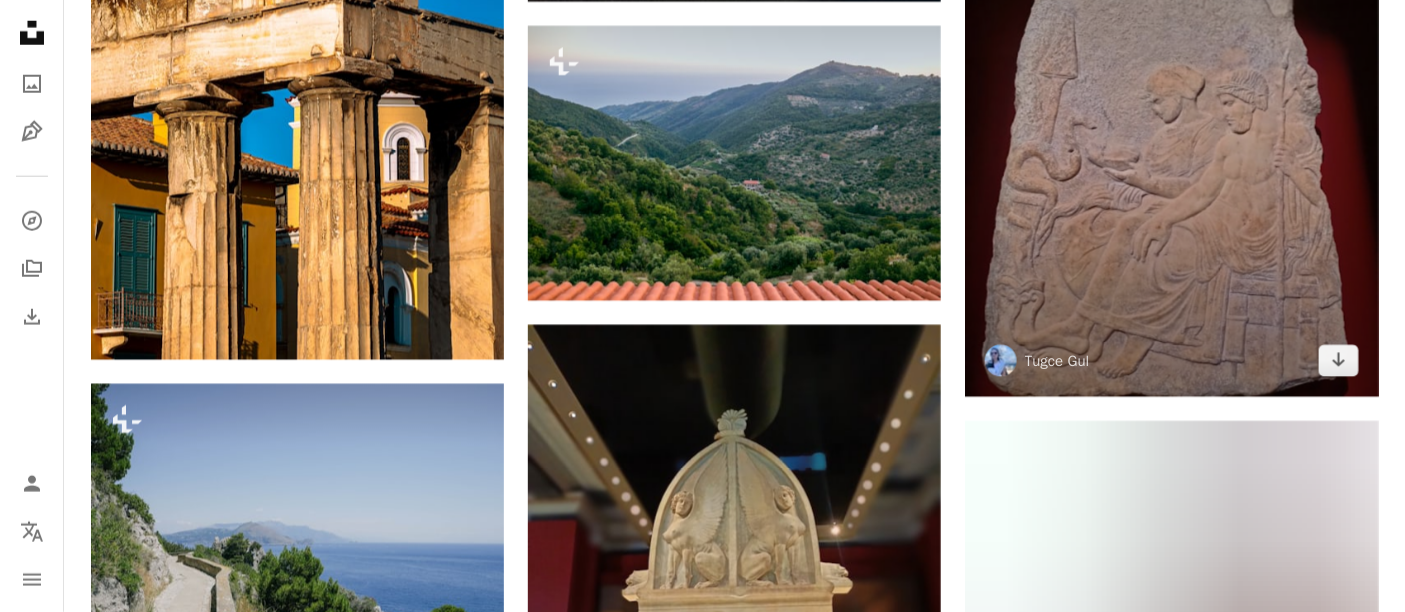 scroll, scrollTop: 20797, scrollLeft: 0, axis: vertical 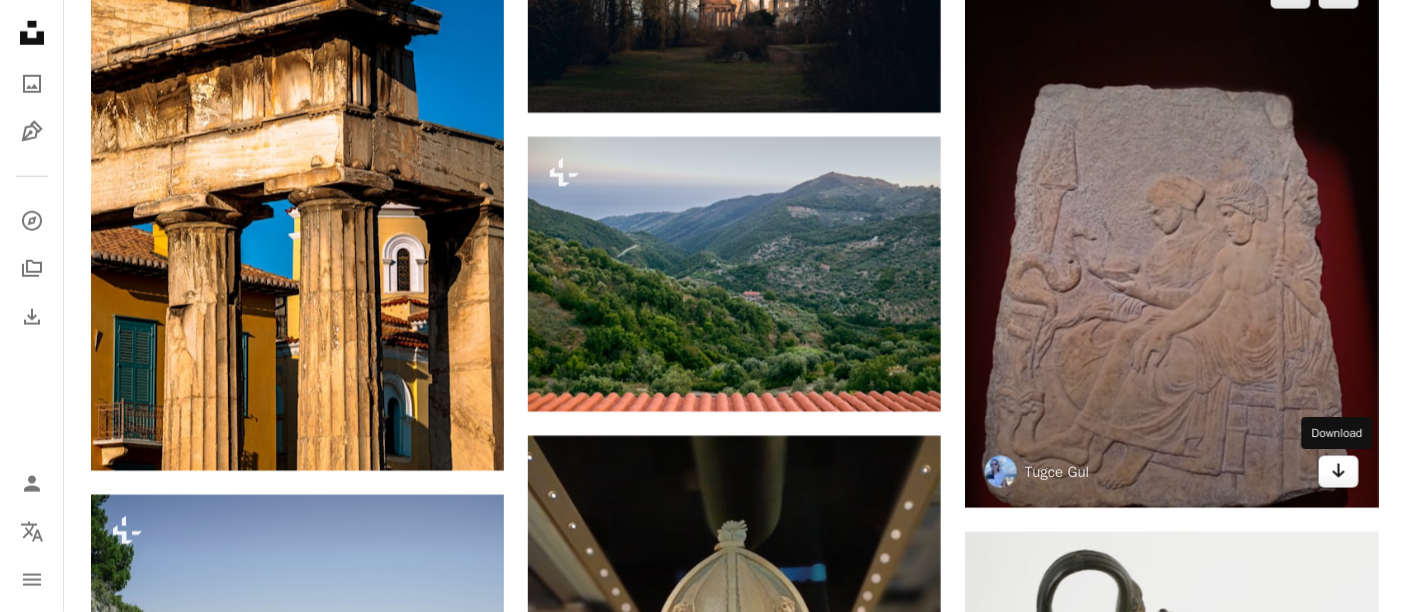 click on "Arrow pointing down" 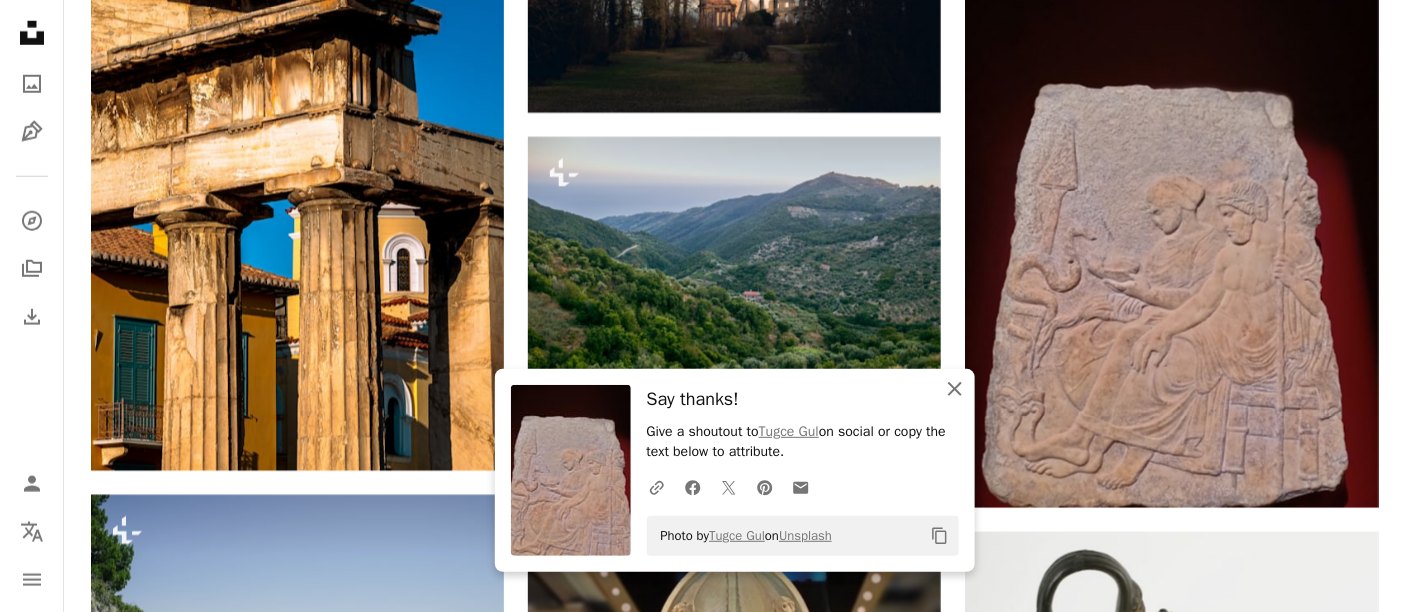 click on "An X shape" 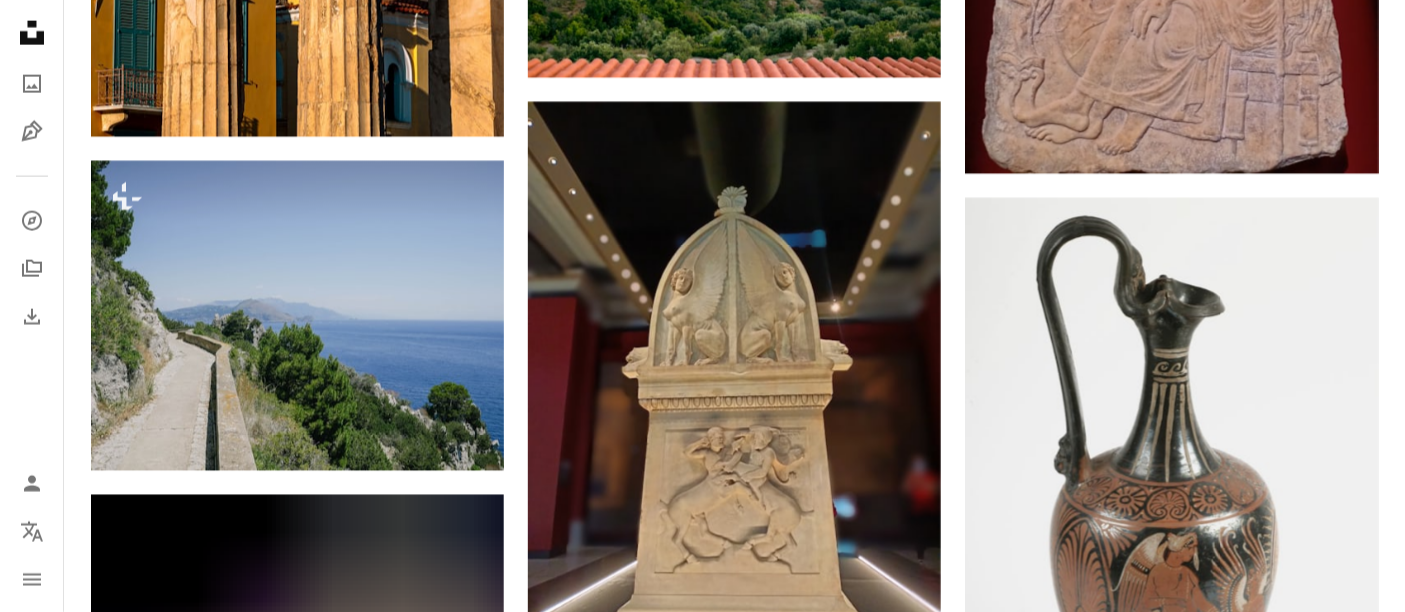 scroll, scrollTop: 21353, scrollLeft: 0, axis: vertical 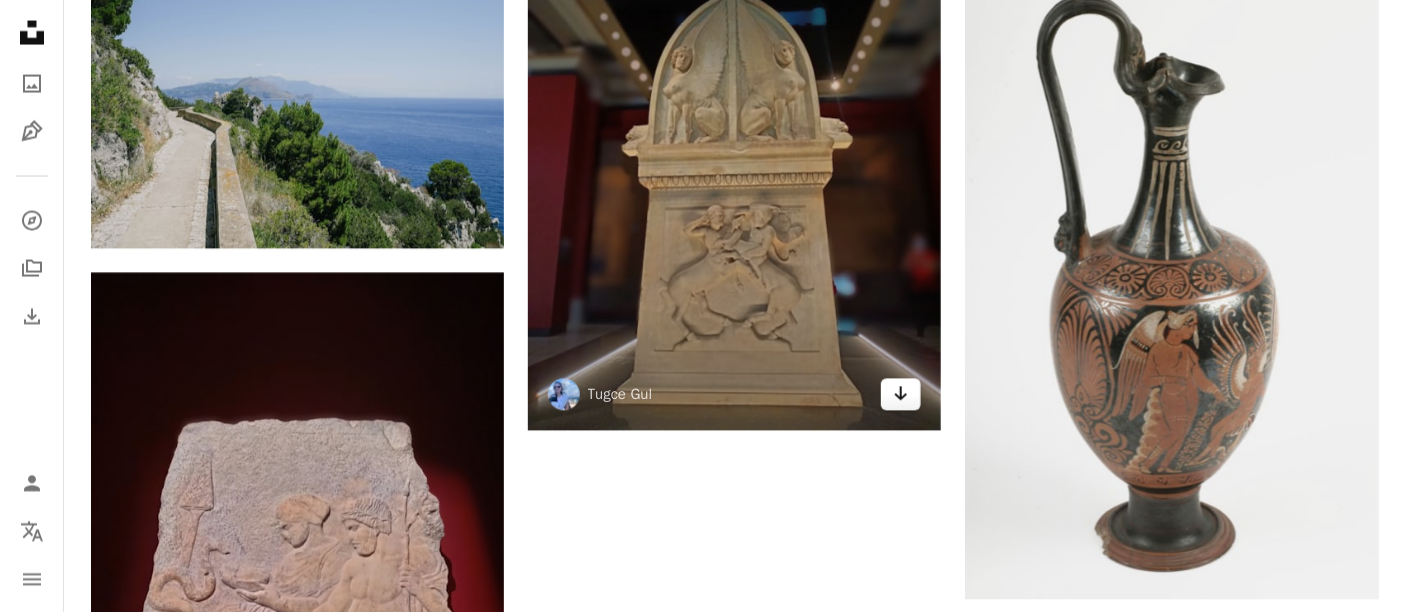 click 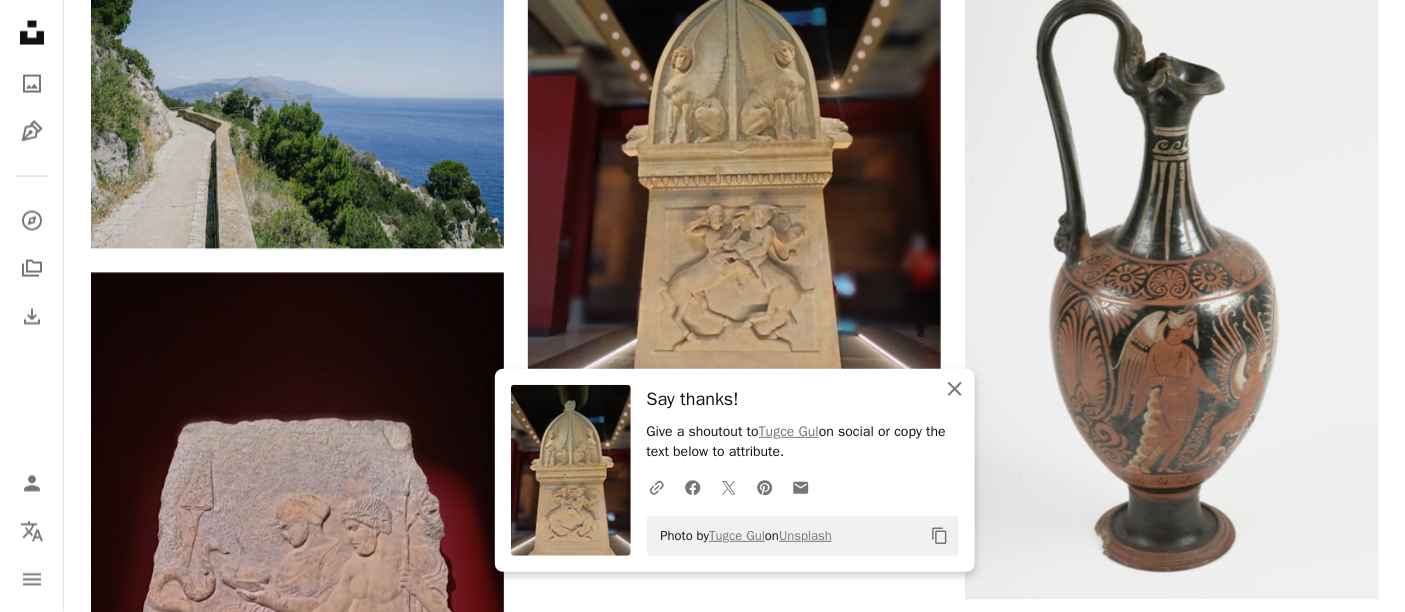 click on "An X shape" 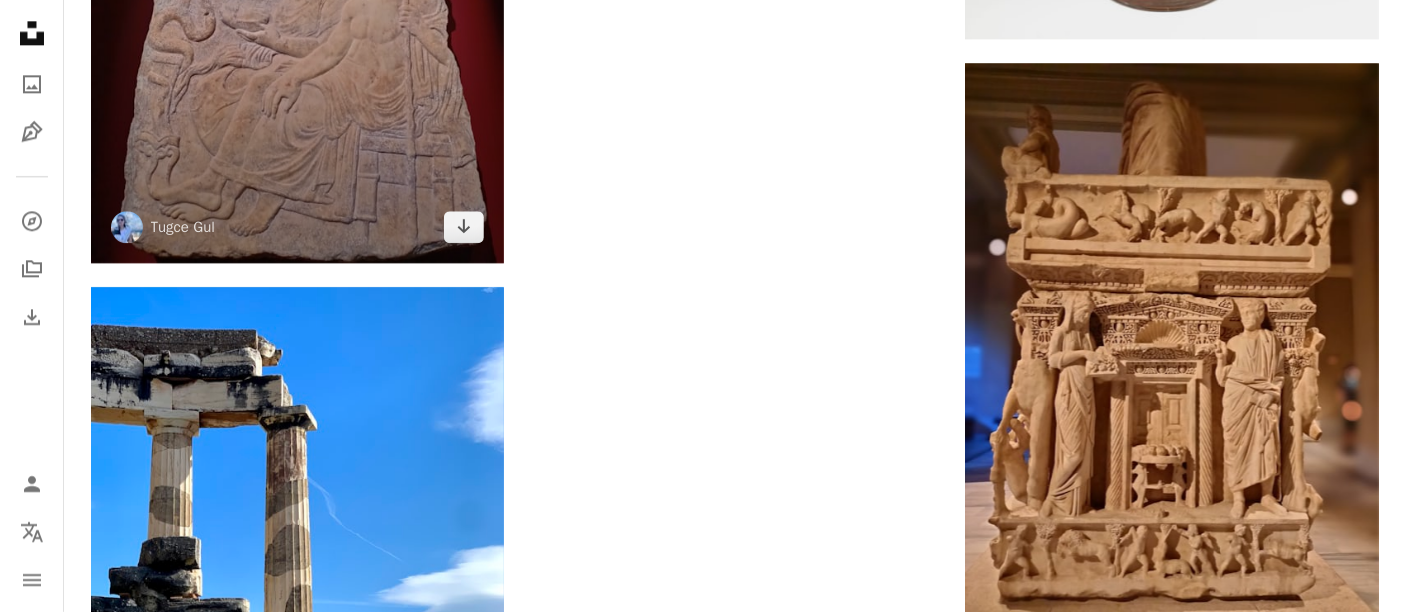 scroll, scrollTop: 22020, scrollLeft: 0, axis: vertical 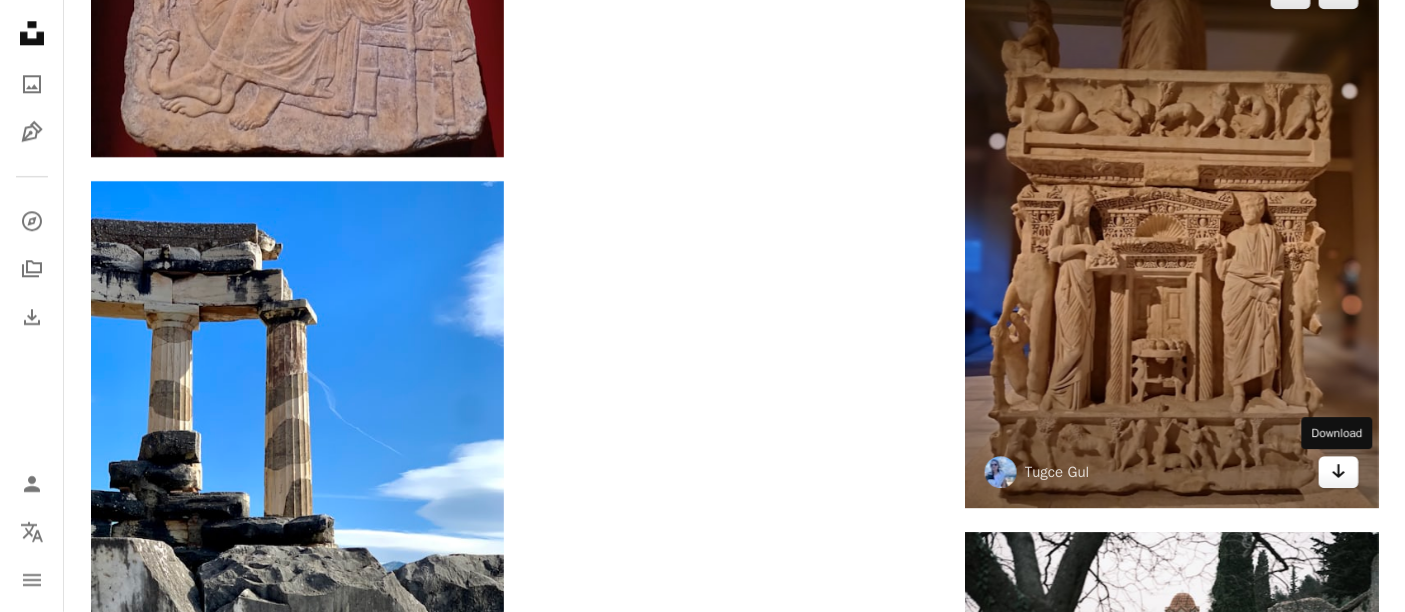 click 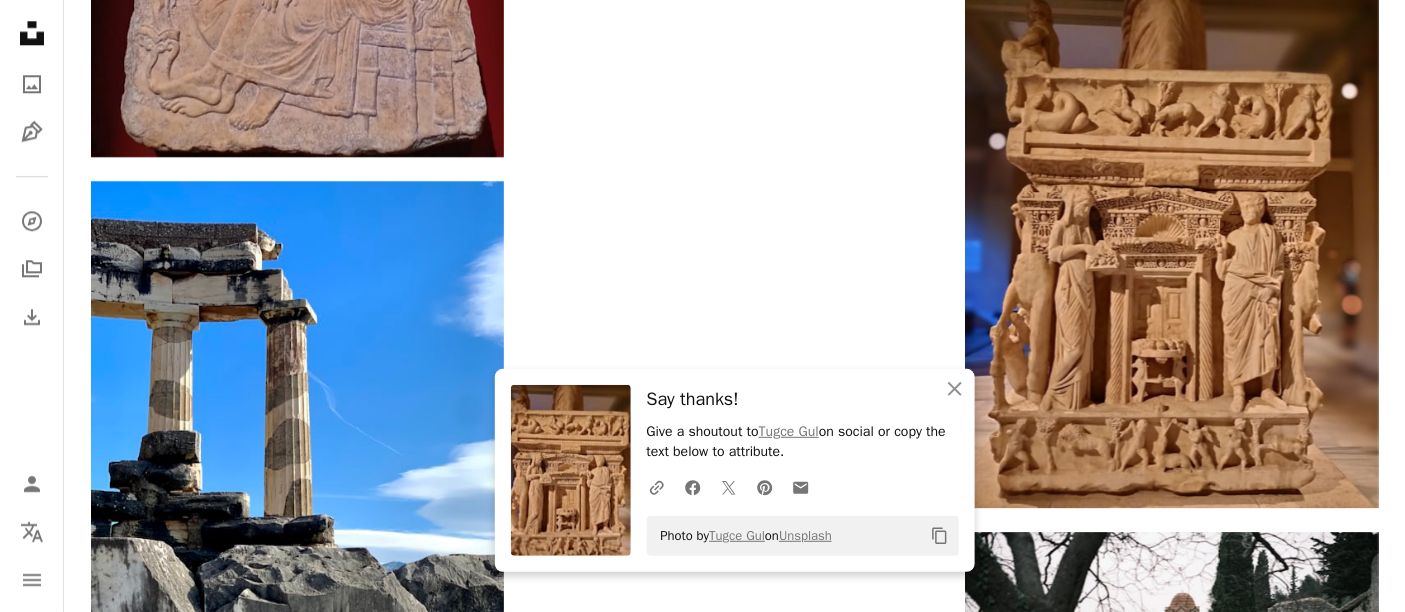 click on "Copy content" 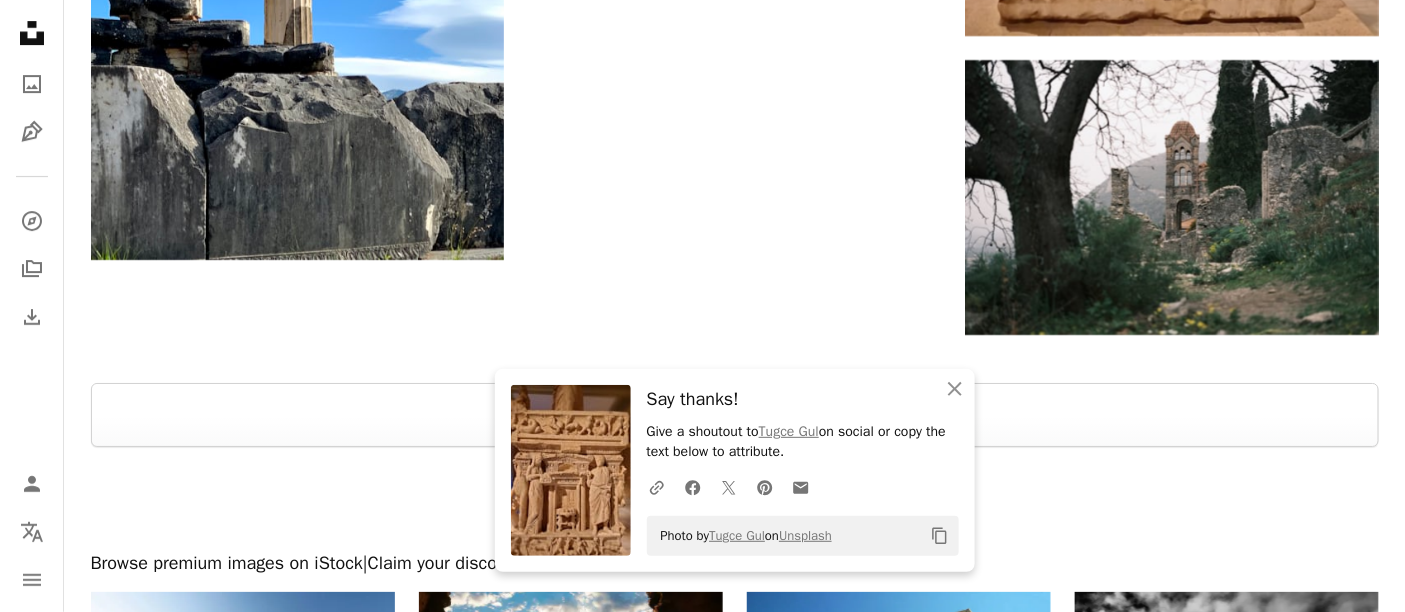 scroll, scrollTop: 22575, scrollLeft: 0, axis: vertical 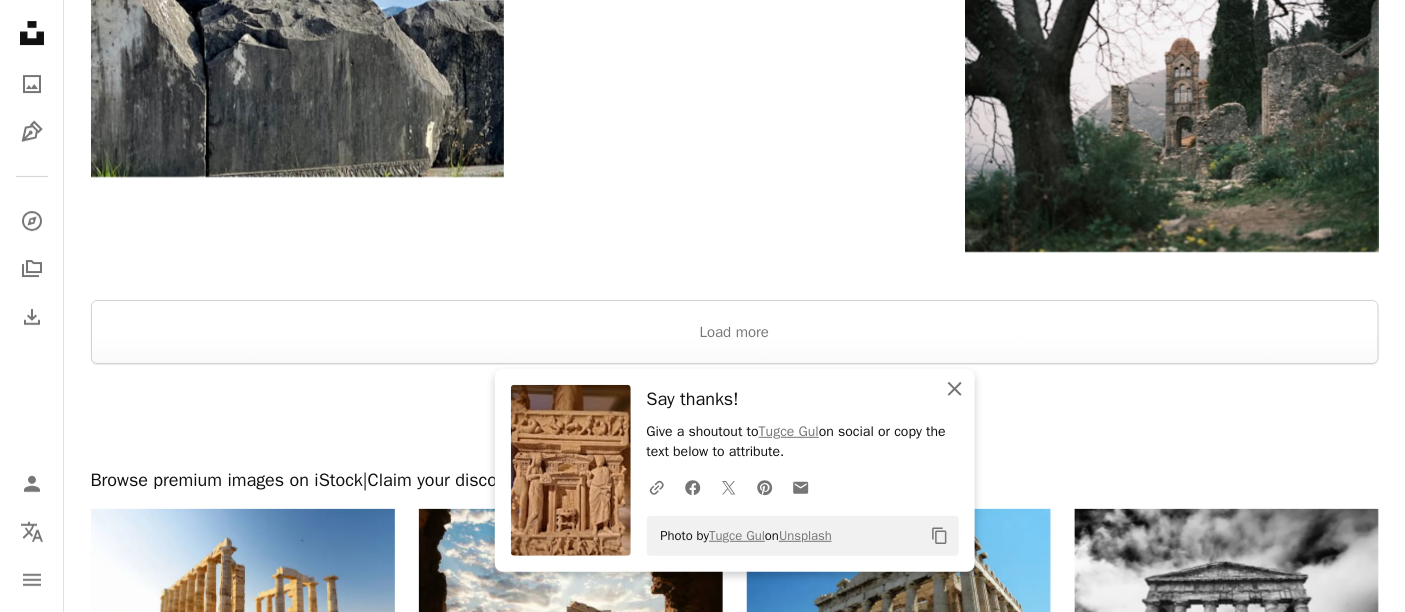 click on "An X shape" 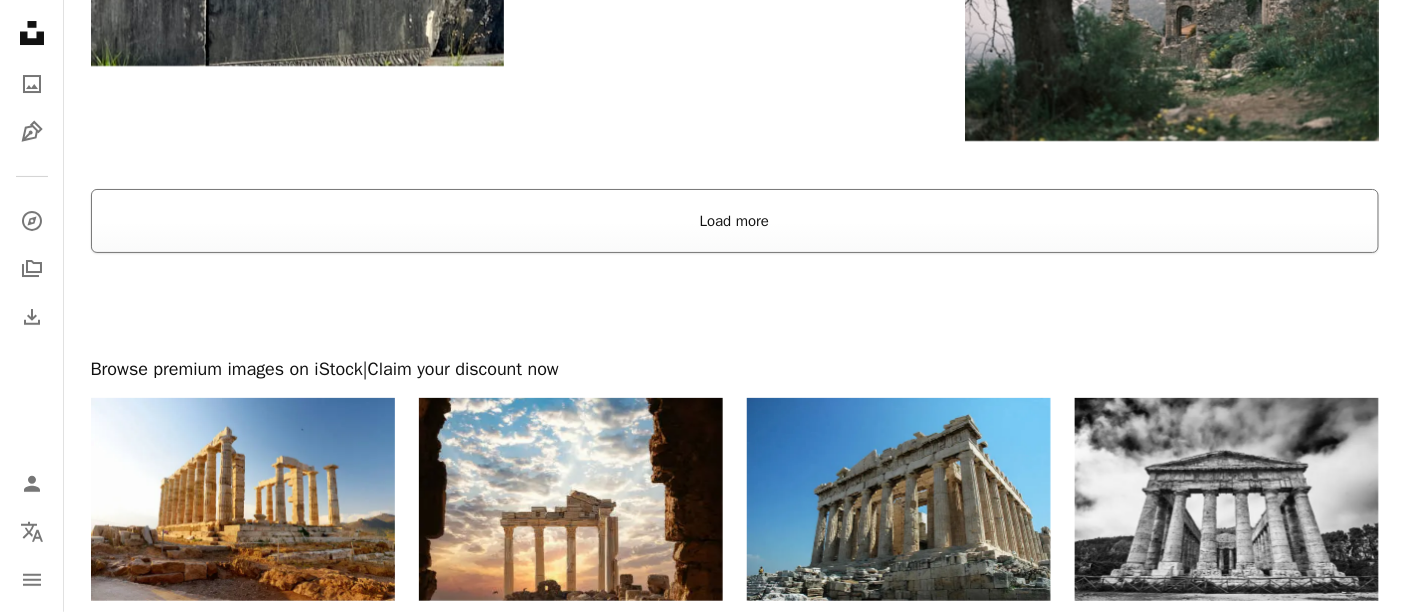 scroll, scrollTop: 22797, scrollLeft: 0, axis: vertical 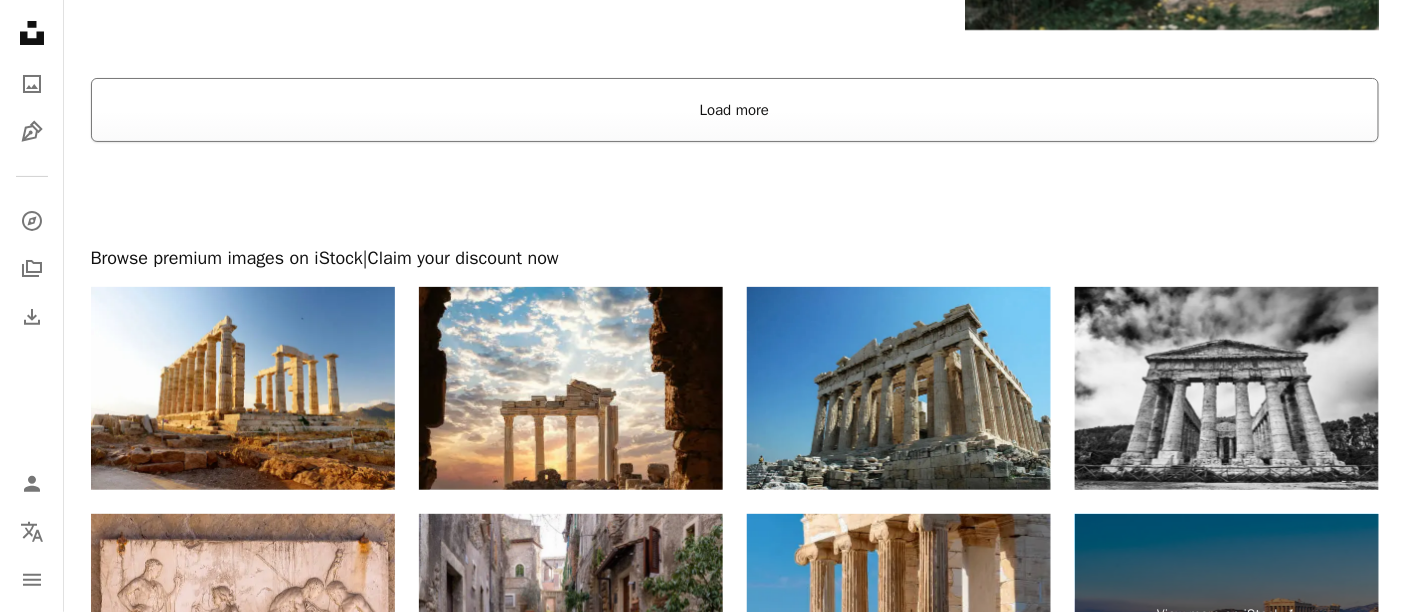 click on "Load more" at bounding box center [735, 110] 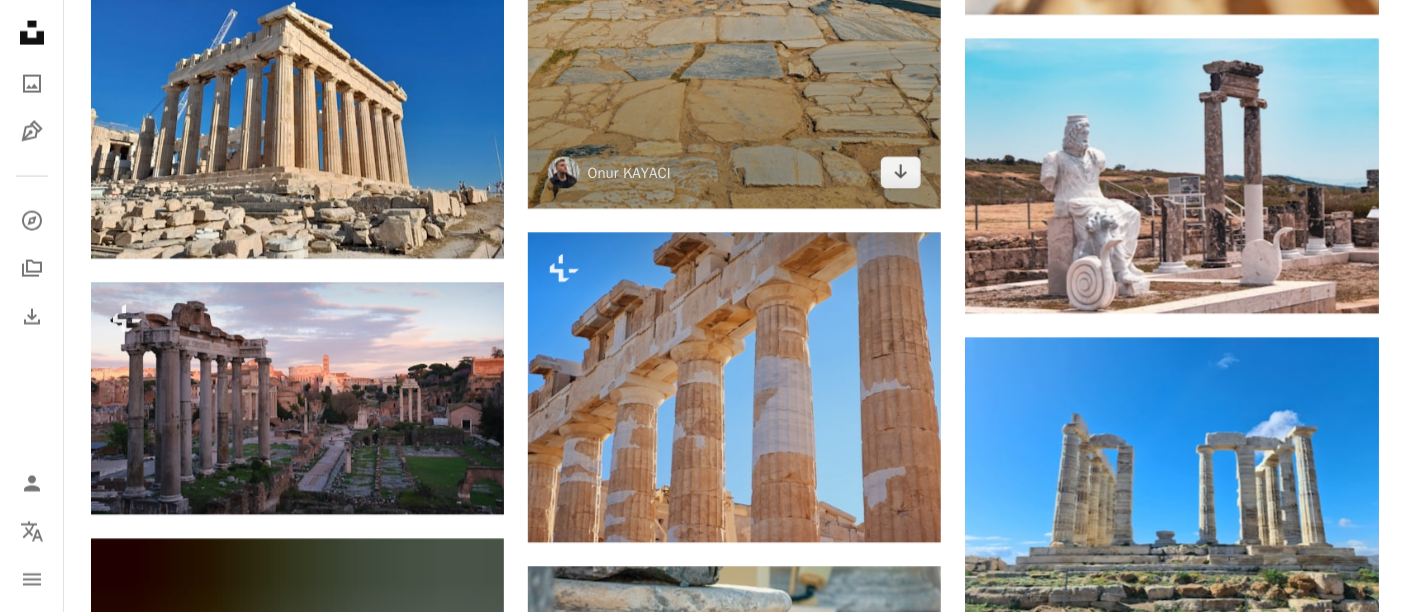 scroll, scrollTop: 23797, scrollLeft: 0, axis: vertical 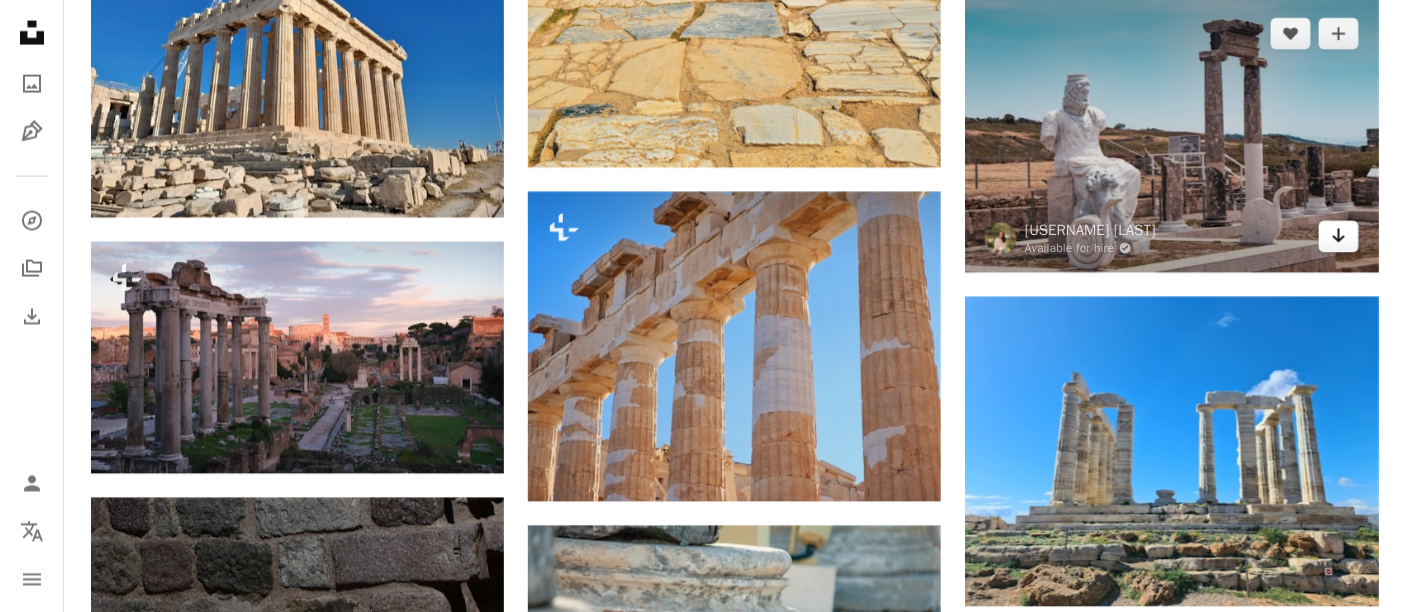 click on "Arrow pointing down" 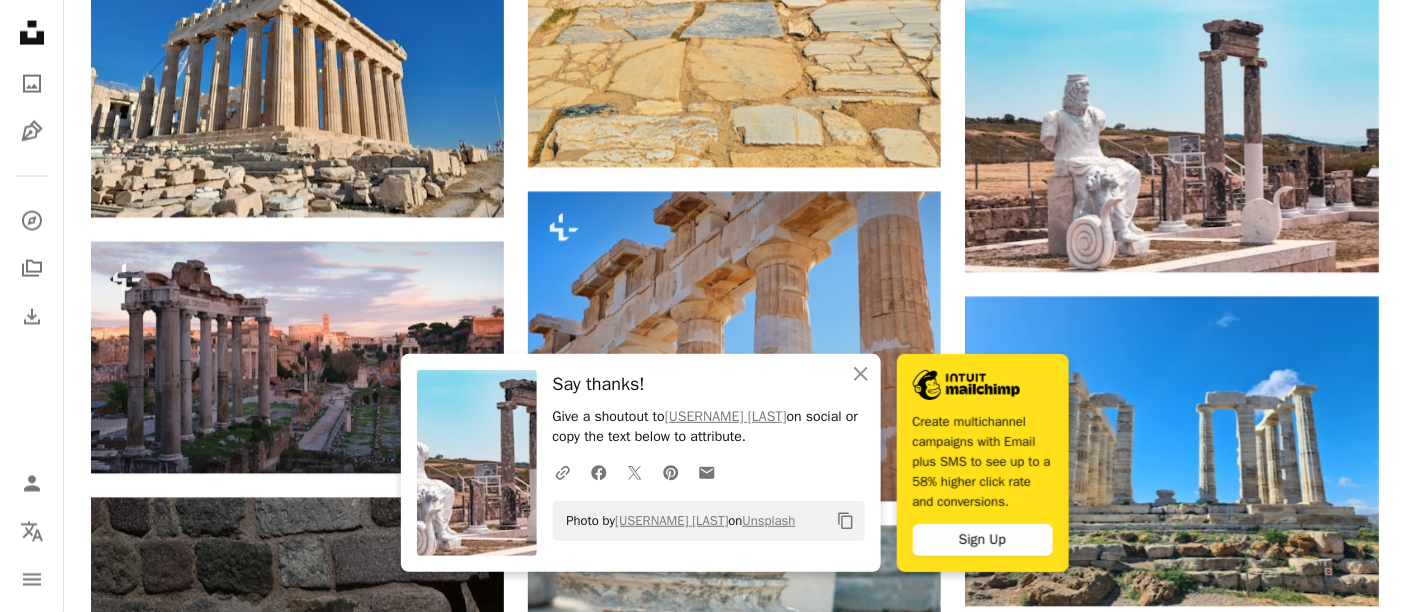 drag, startPoint x: 564, startPoint y: 512, endPoint x: 771, endPoint y: 518, distance: 207.08694 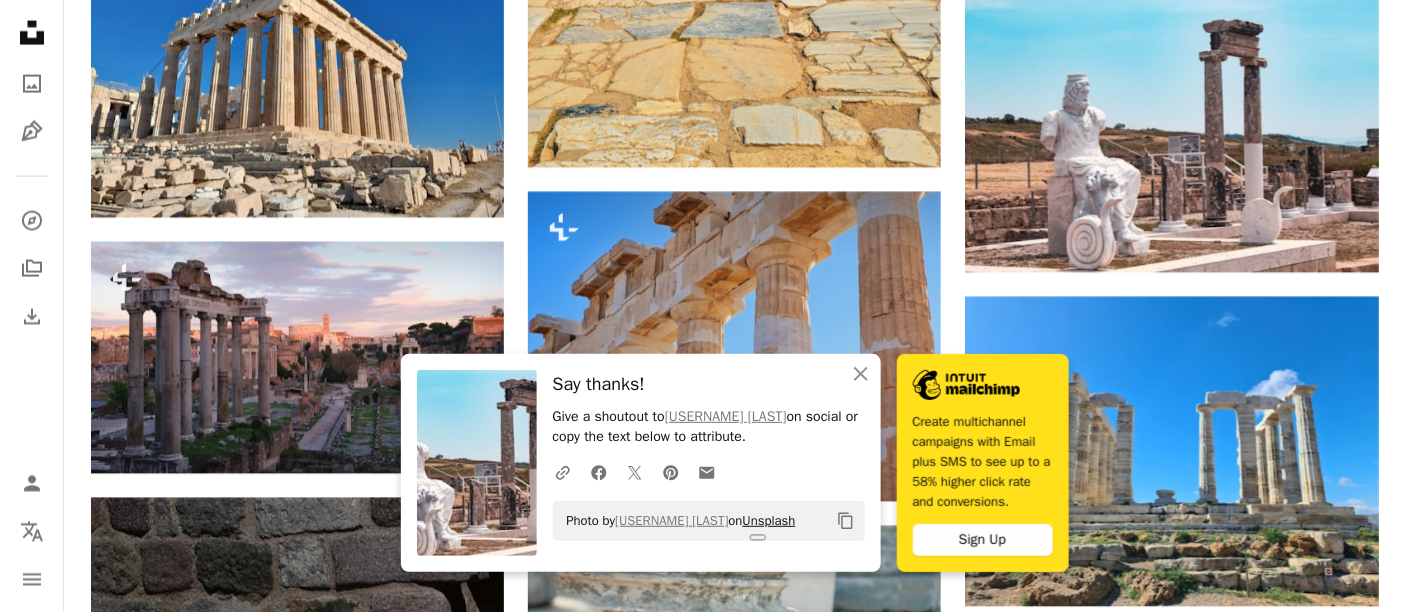copy on "Photo by [USERNAME] [LAST] on Unsplash" 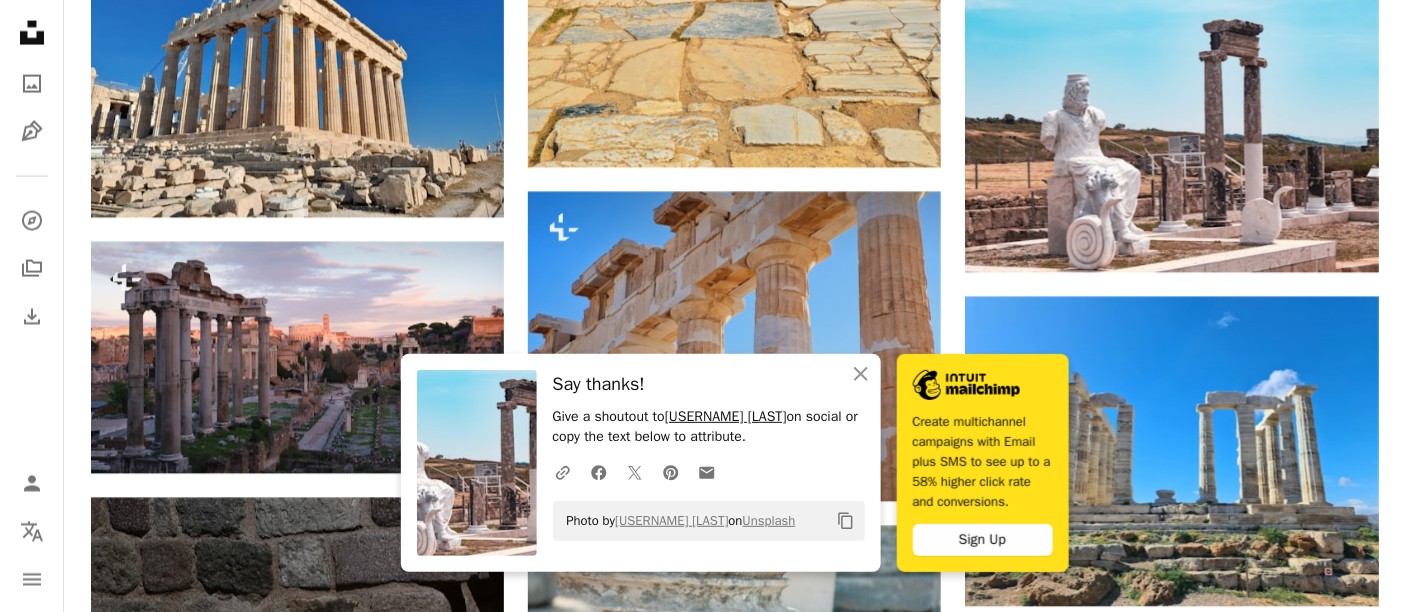 click on "[USERNAME] [LAST]" at bounding box center (726, 416) 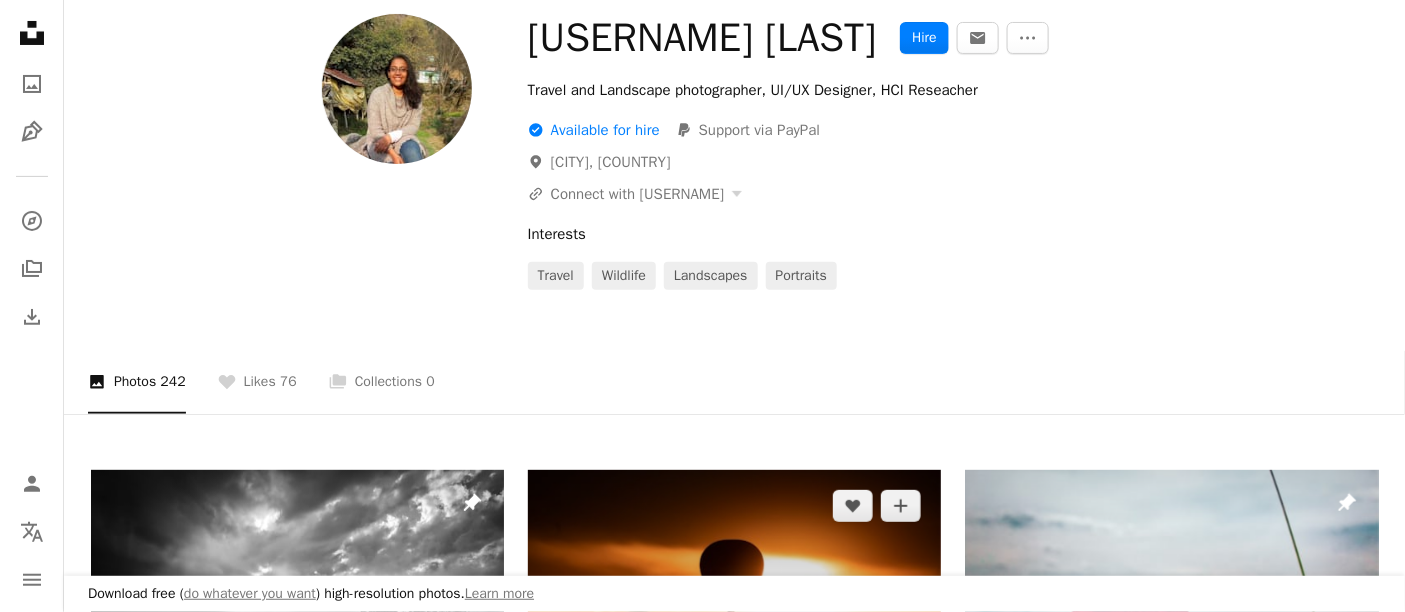scroll, scrollTop: 0, scrollLeft: 0, axis: both 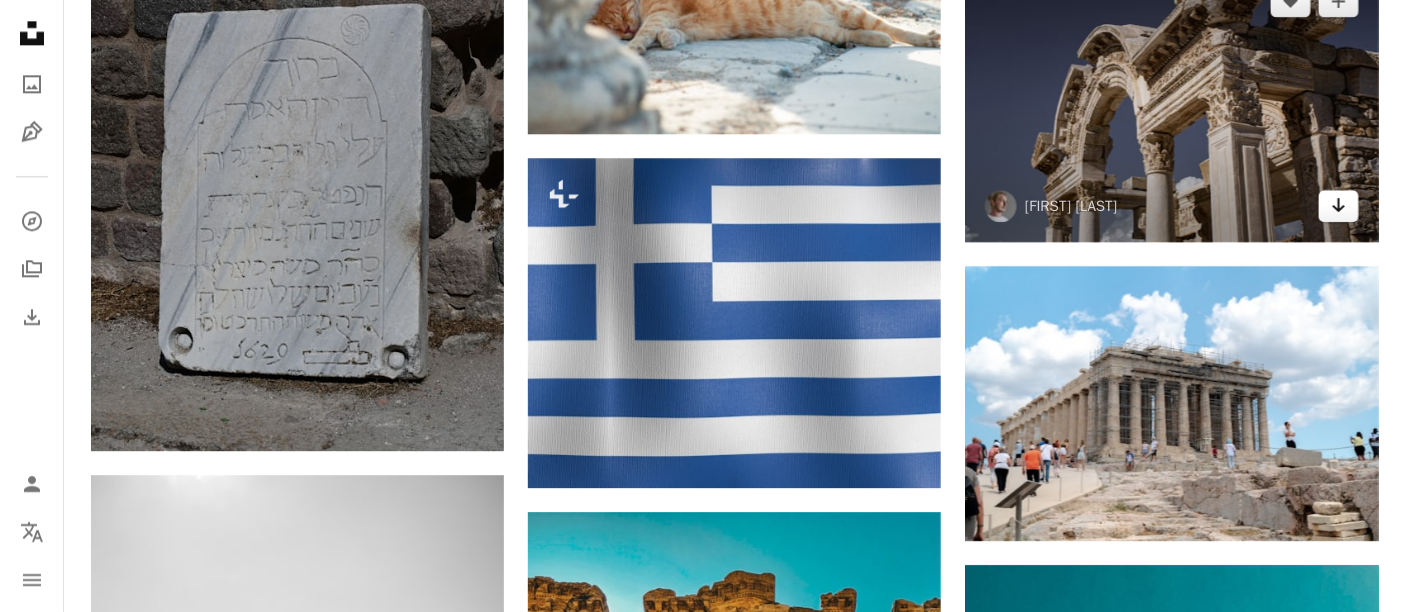 click 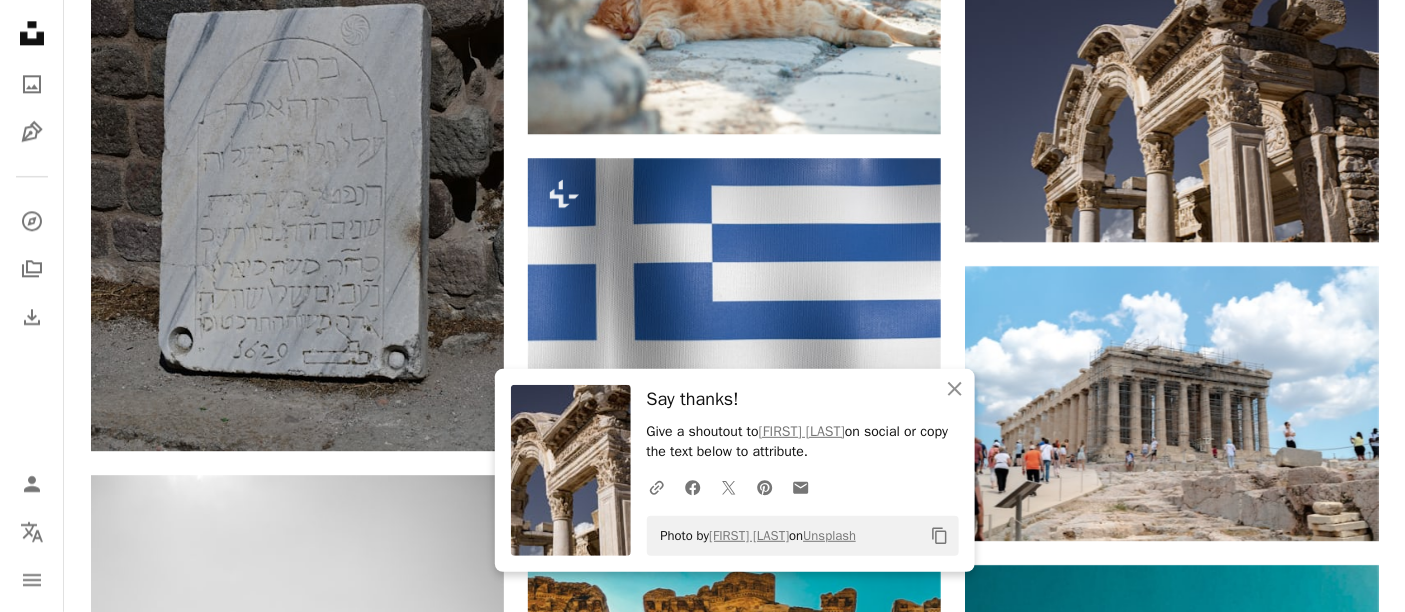click 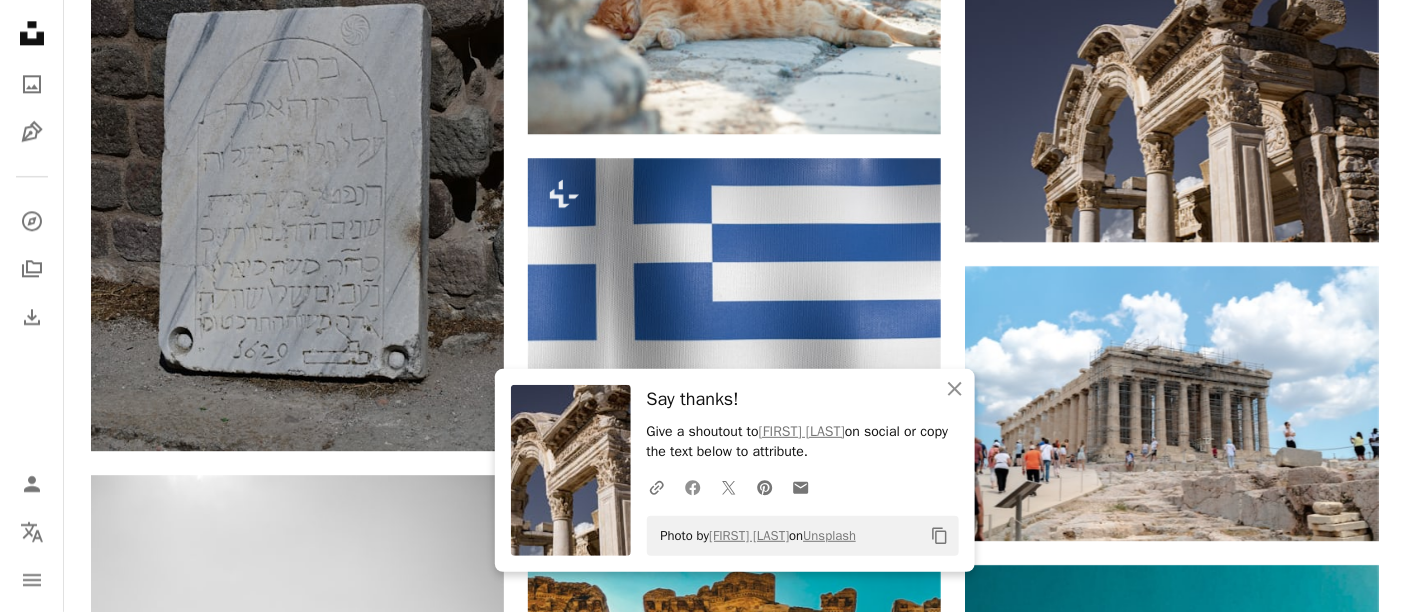 click 